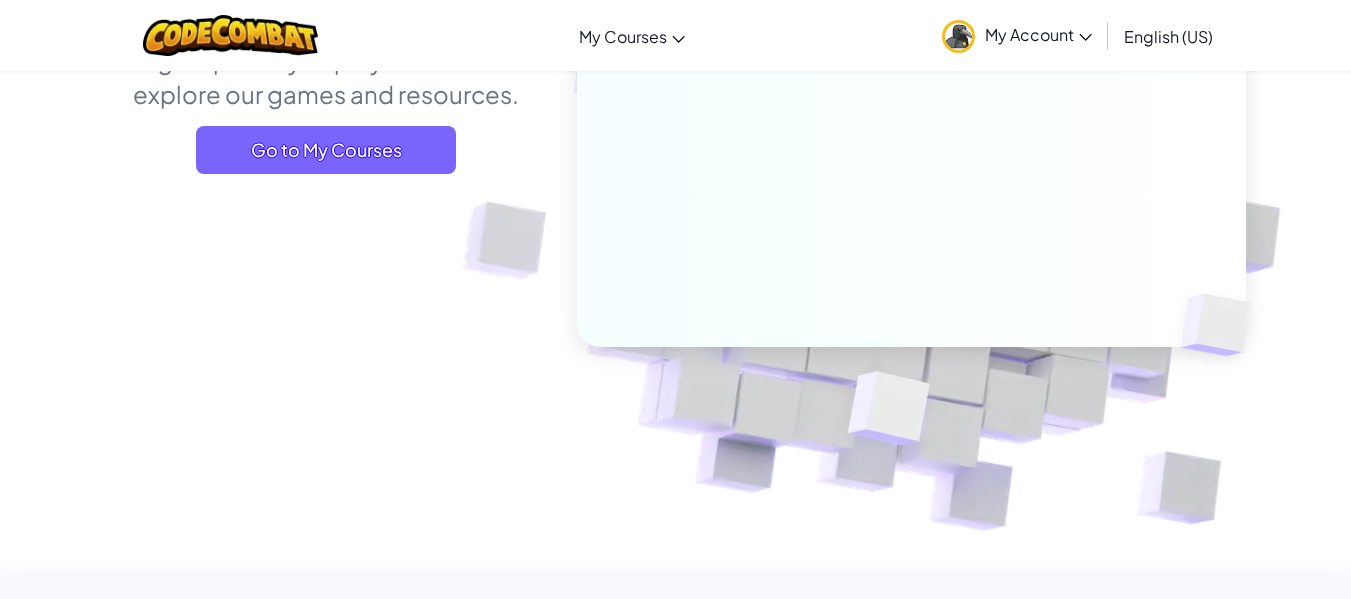 scroll, scrollTop: 302, scrollLeft: 0, axis: vertical 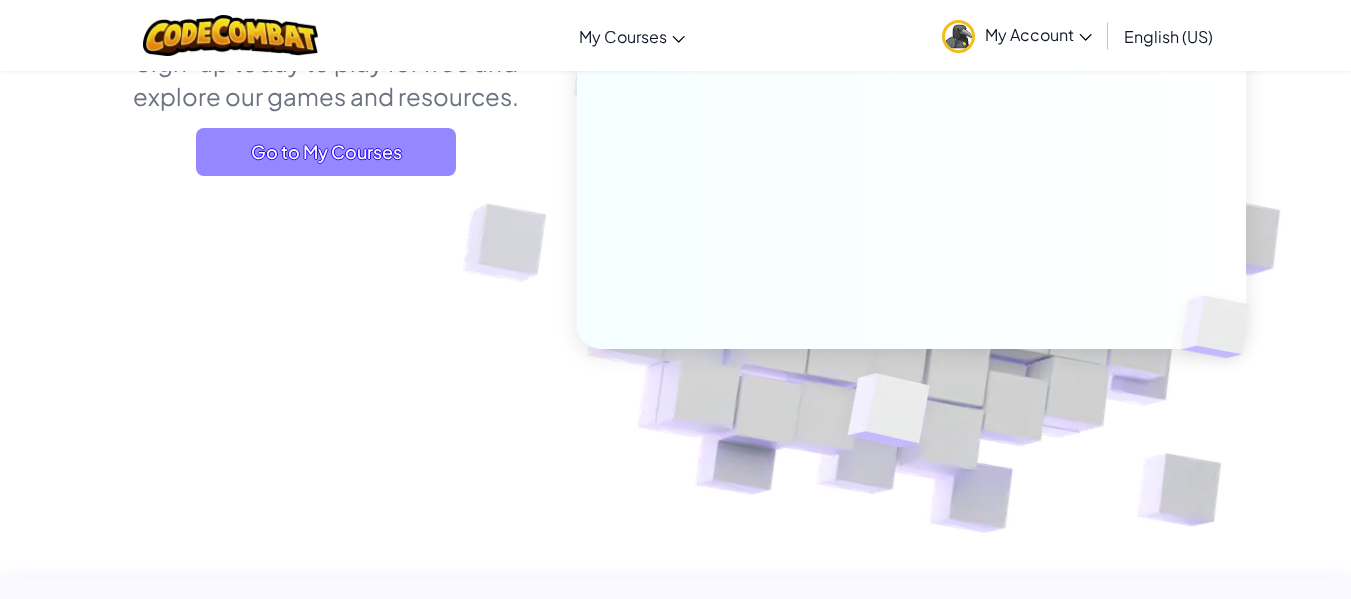 click on "Go to My Courses" at bounding box center (326, 152) 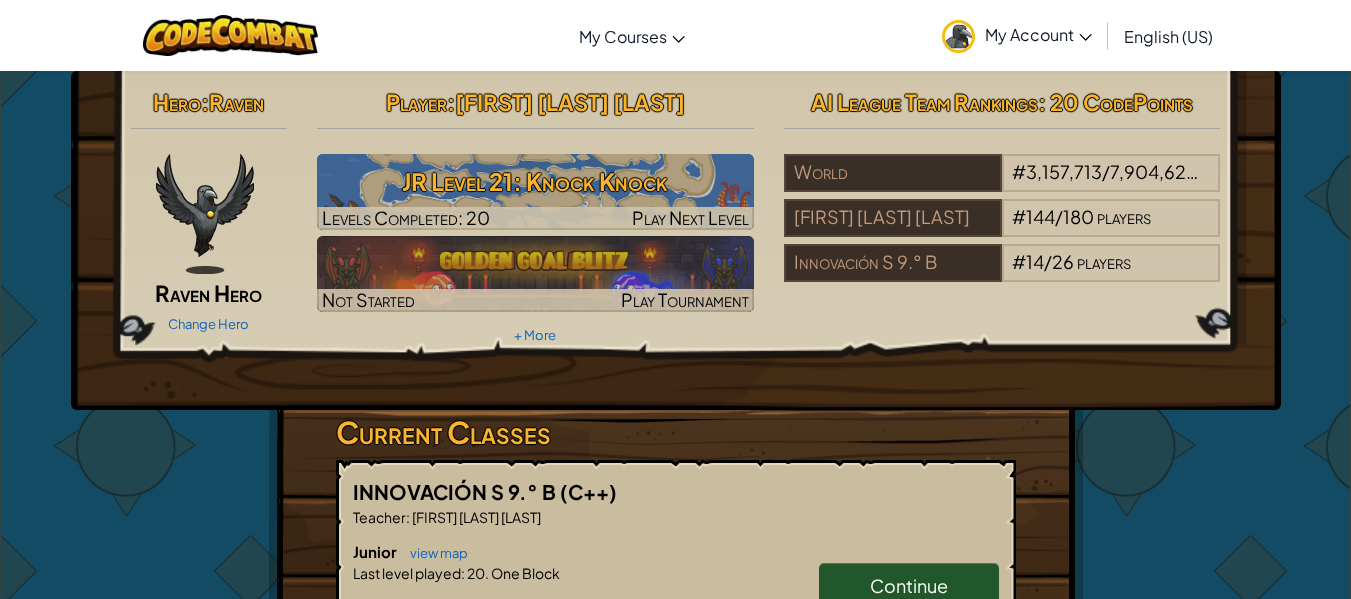 scroll, scrollTop: 348, scrollLeft: 0, axis: vertical 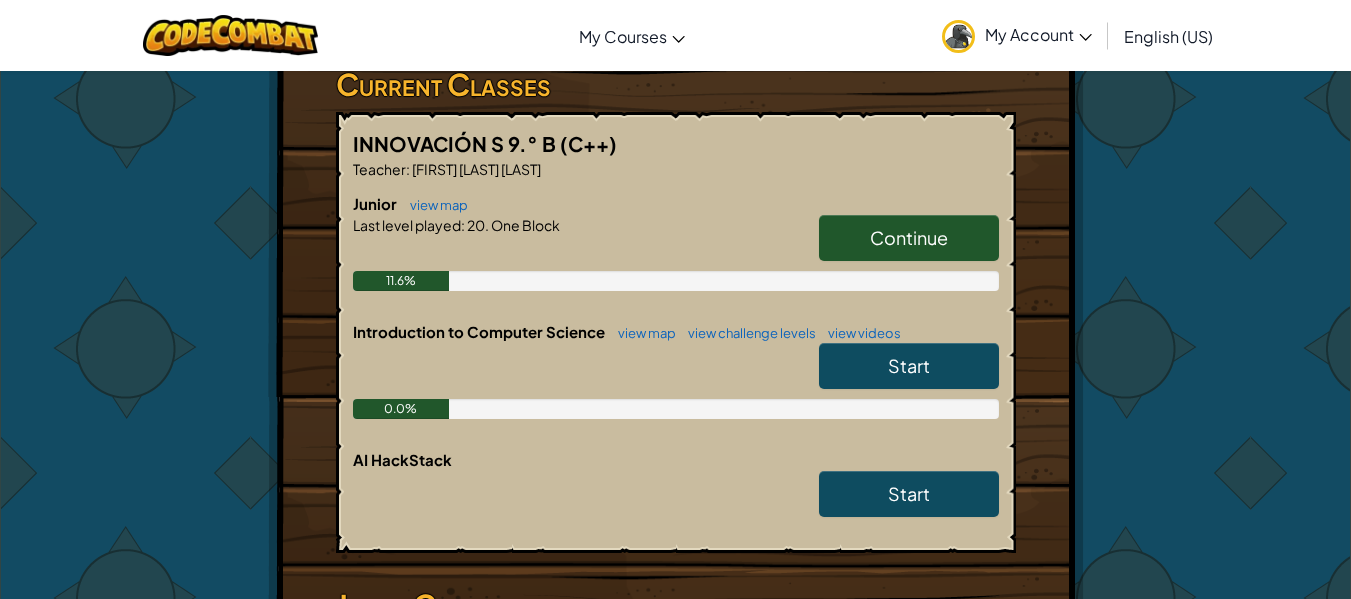 click on "Continue" at bounding box center [909, 238] 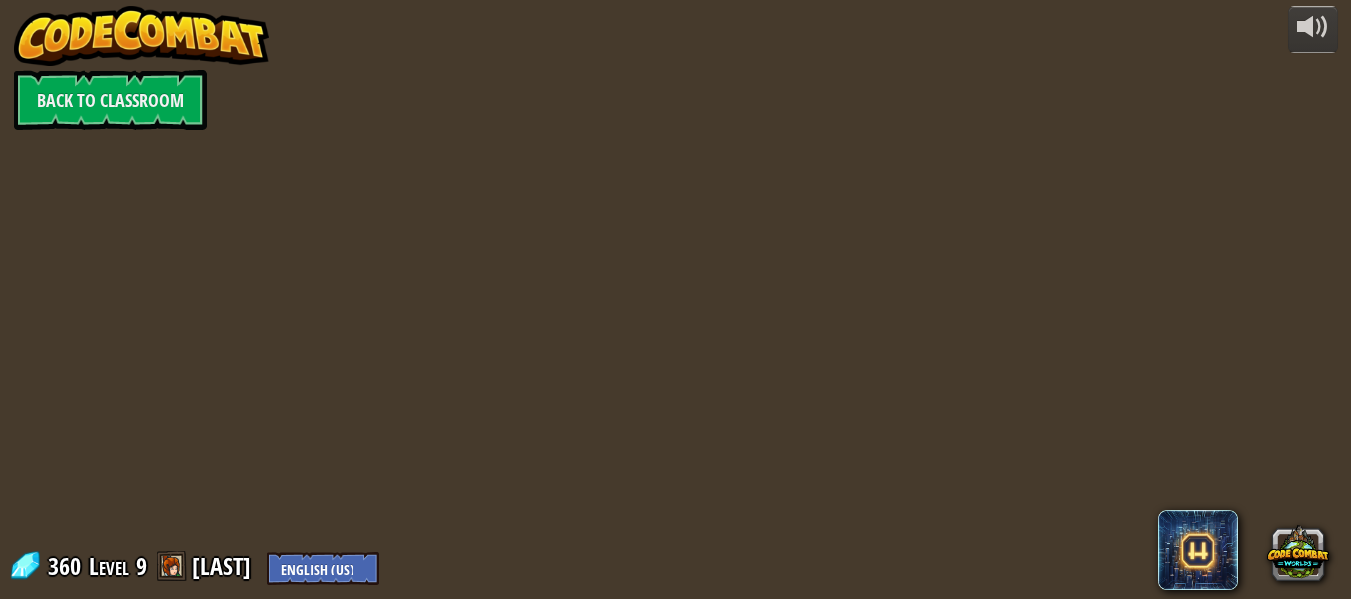 scroll, scrollTop: 0, scrollLeft: 0, axis: both 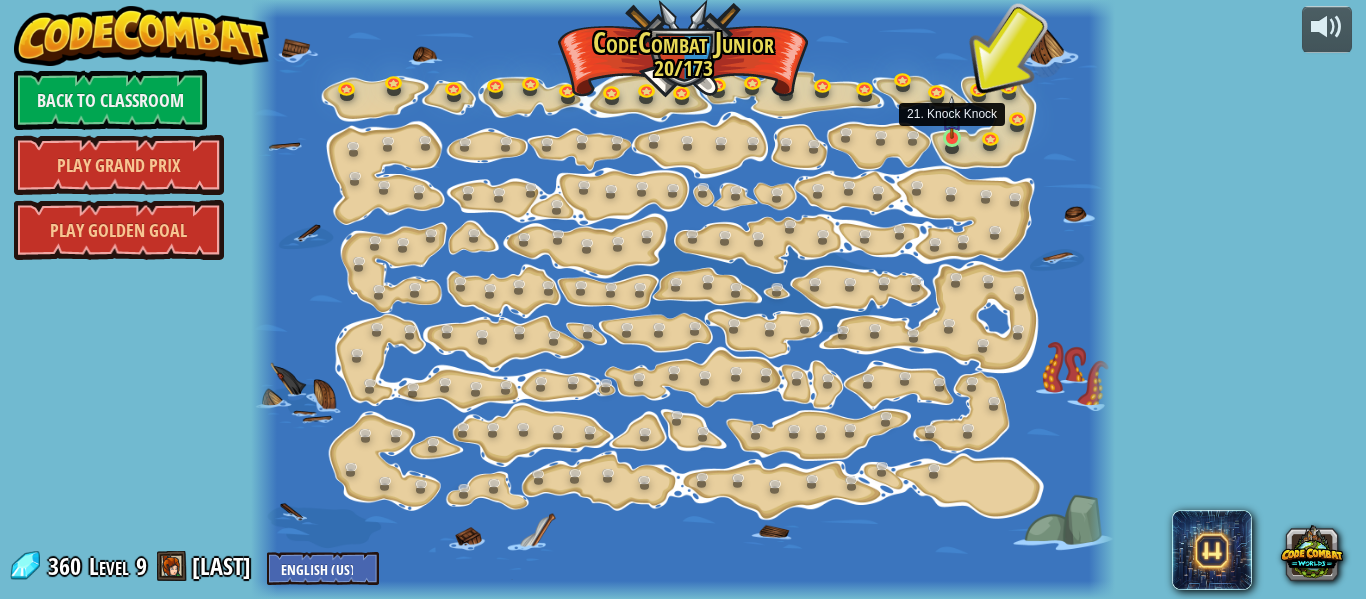 click at bounding box center [951, 117] 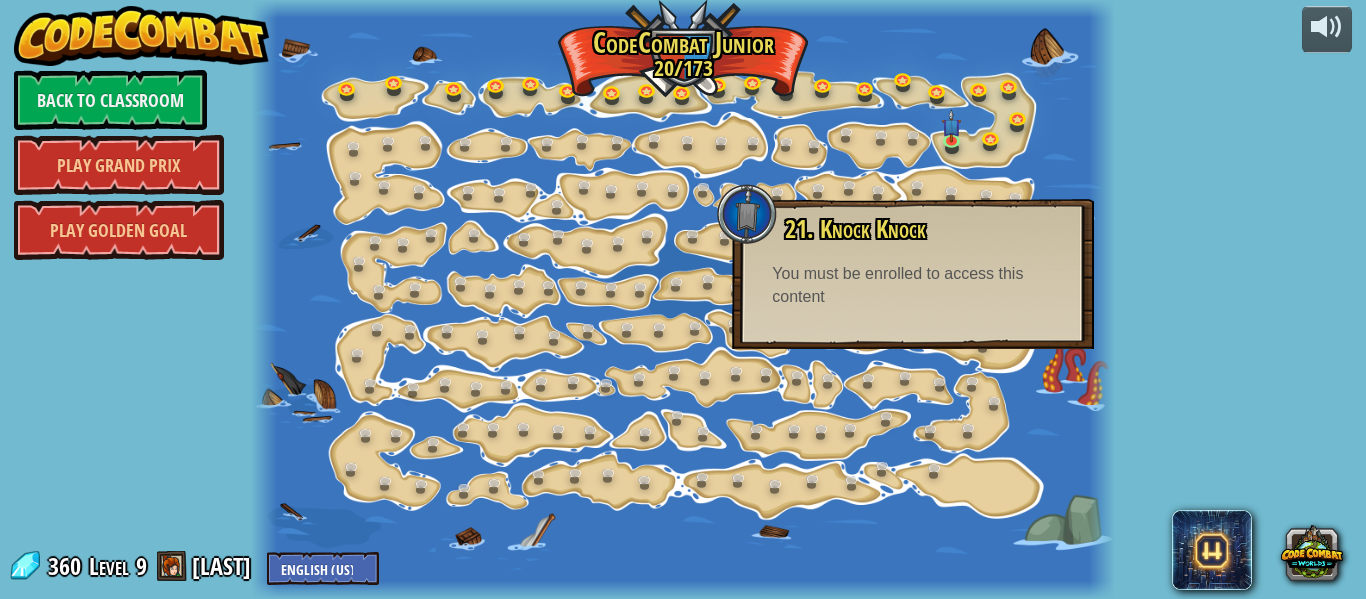 click on "You must be enrolled to access this content" at bounding box center [913, 286] 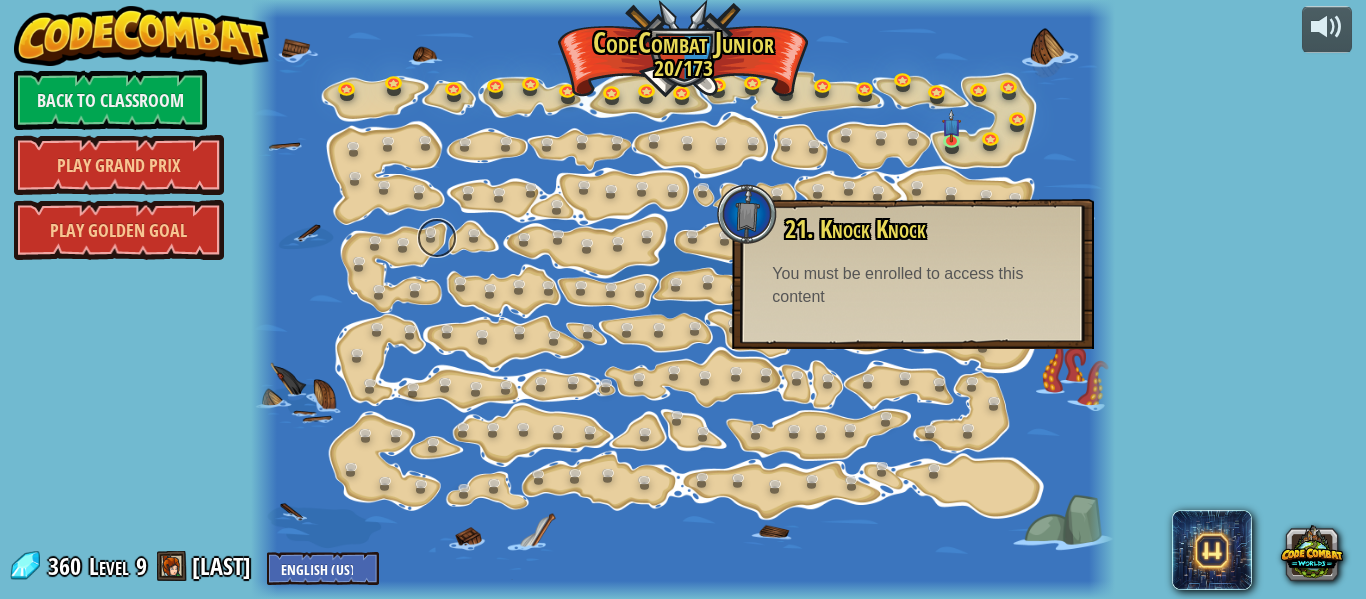 click at bounding box center (437, 238) 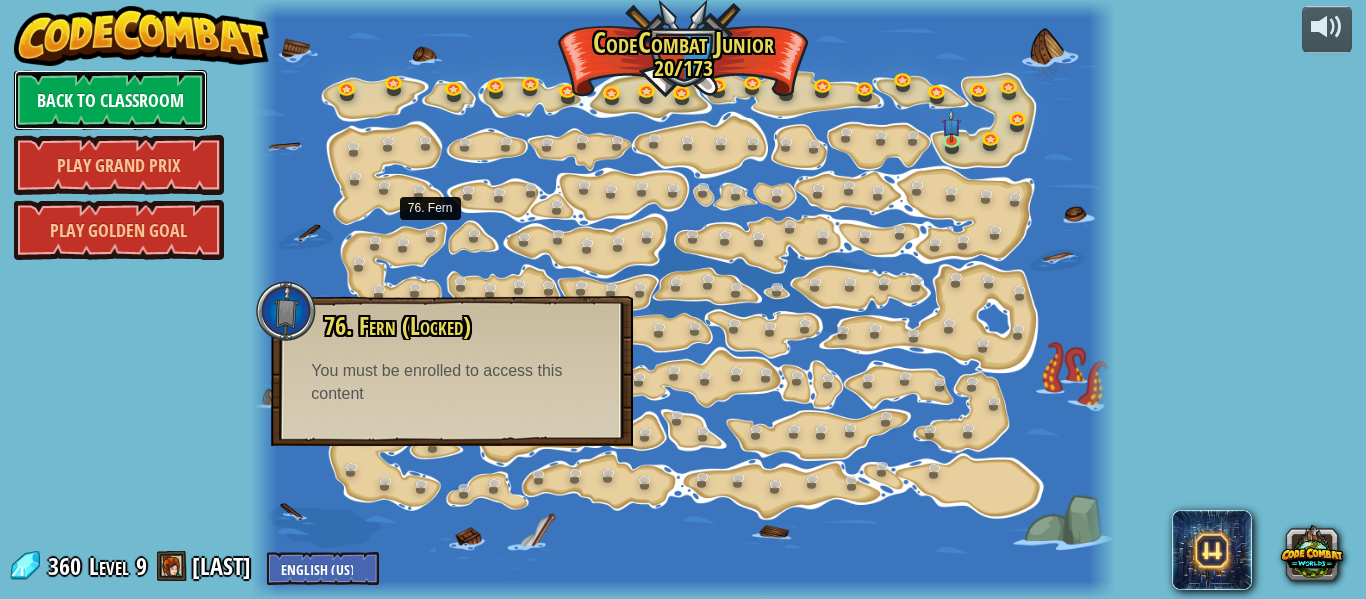 click on "Back to Classroom" at bounding box center [110, 100] 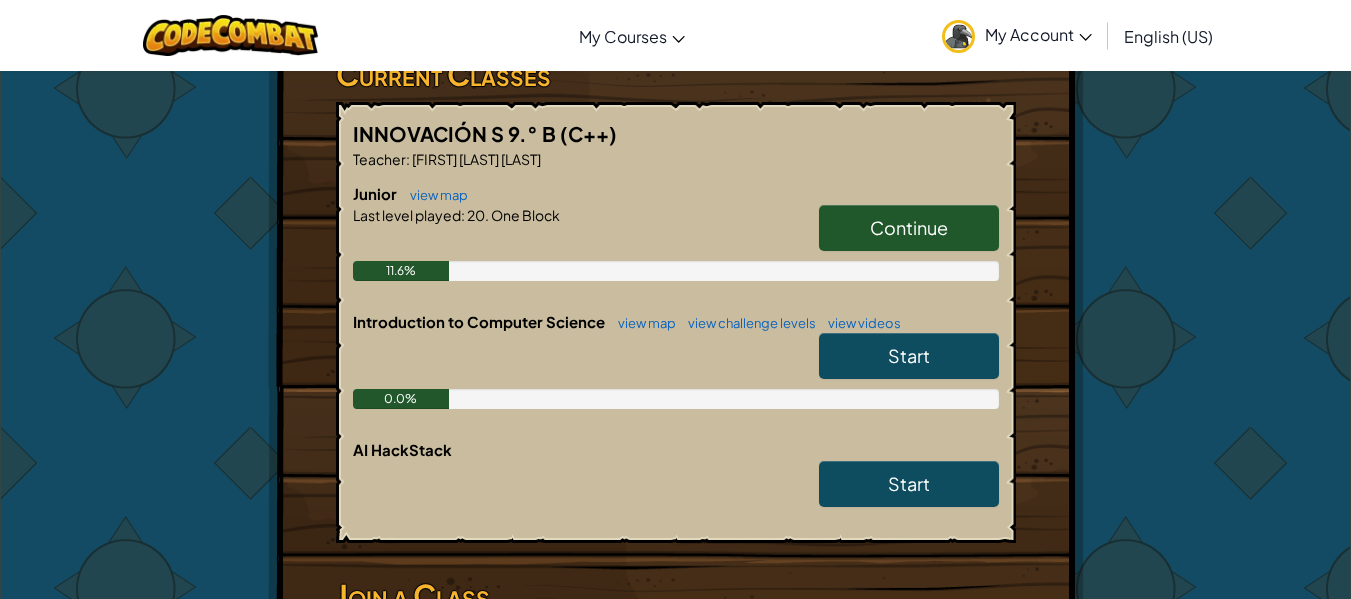 scroll, scrollTop: 363, scrollLeft: 0, axis: vertical 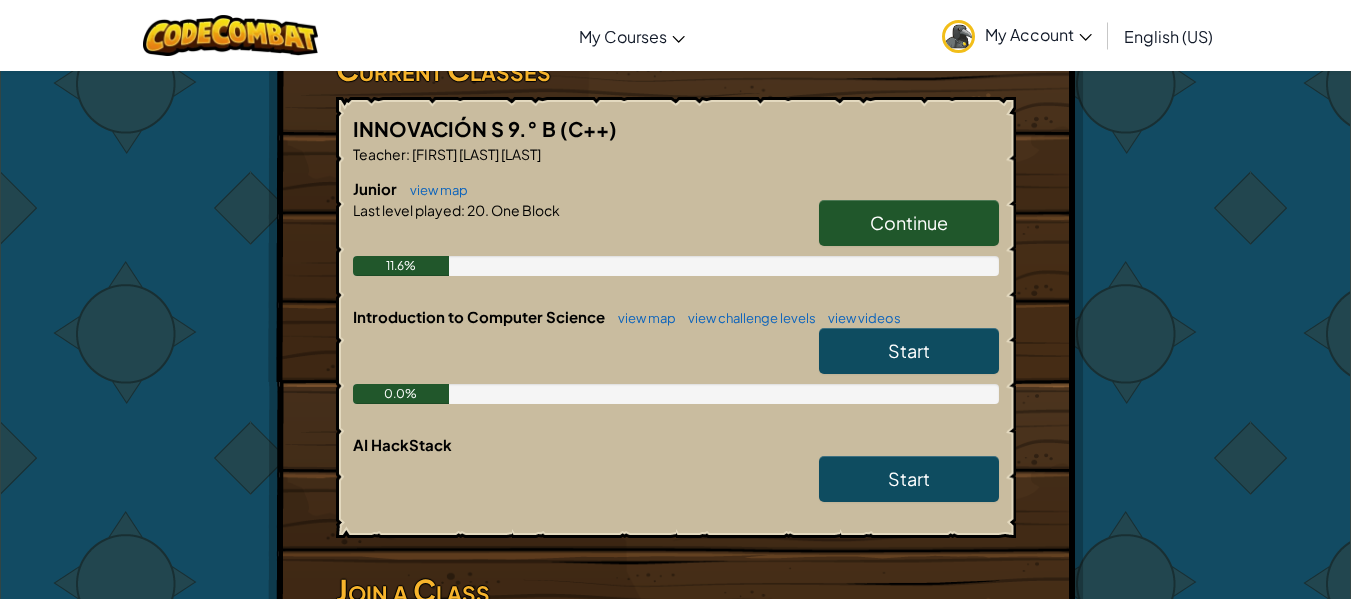 click on "Start" at bounding box center (909, 351) 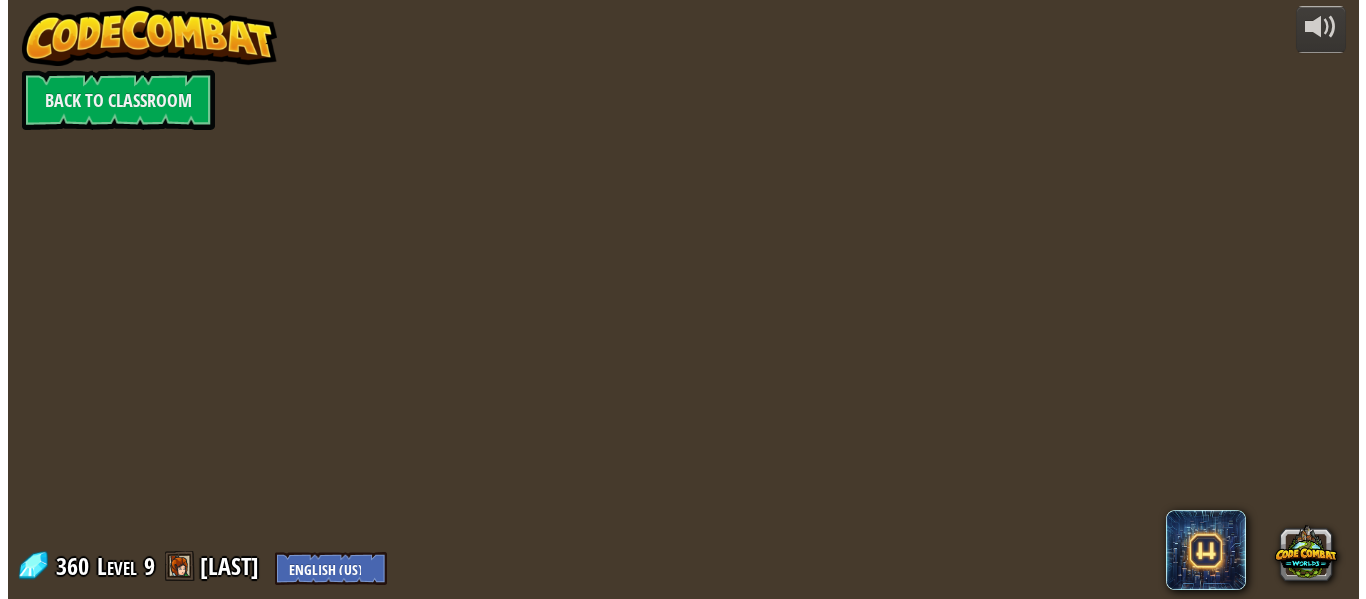 scroll, scrollTop: 0, scrollLeft: 0, axis: both 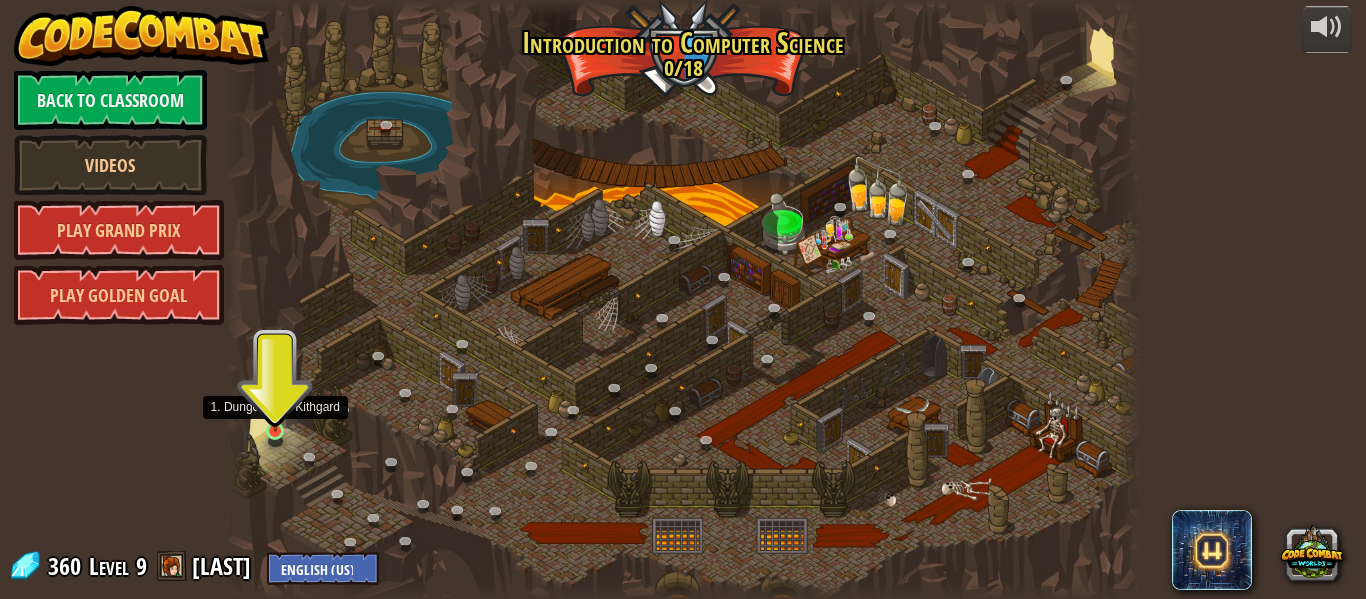 click at bounding box center [275, 408] 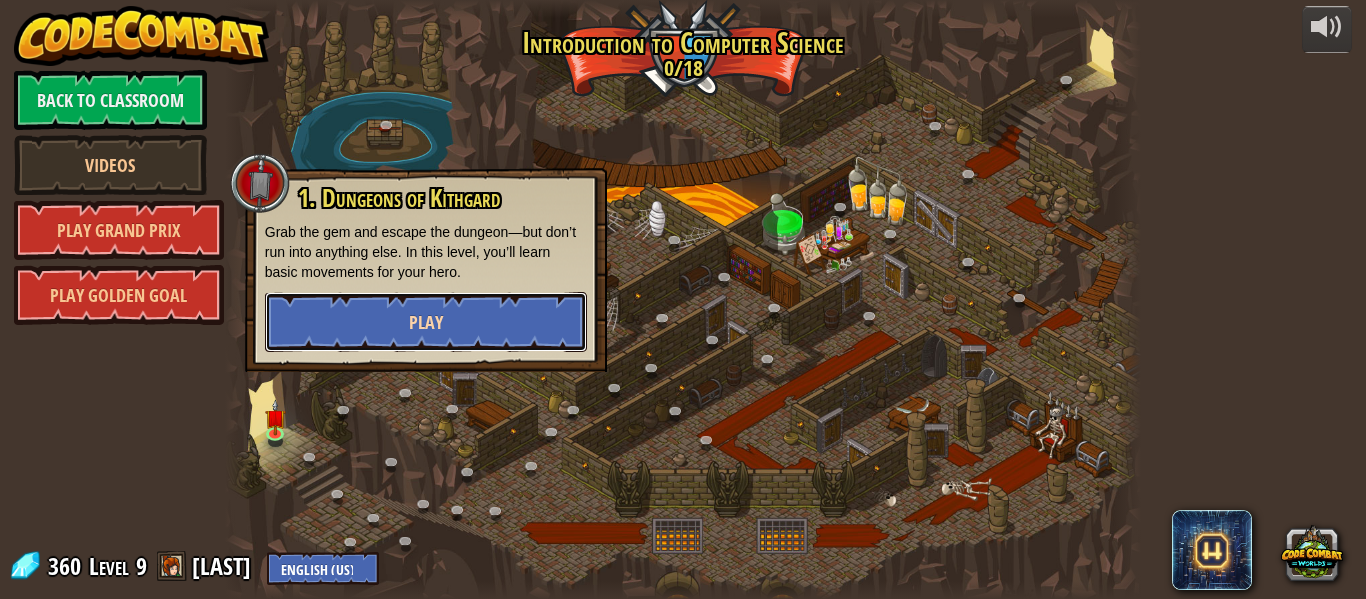 click on "Play" at bounding box center [426, 322] 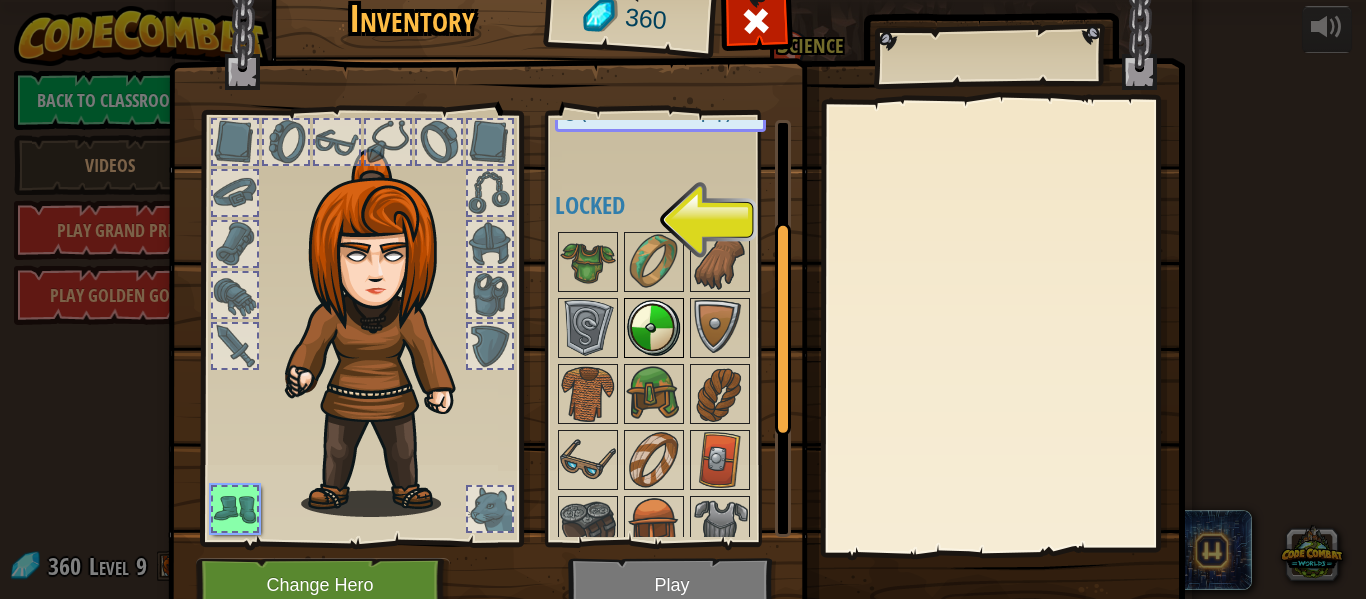 scroll, scrollTop: 194, scrollLeft: 0, axis: vertical 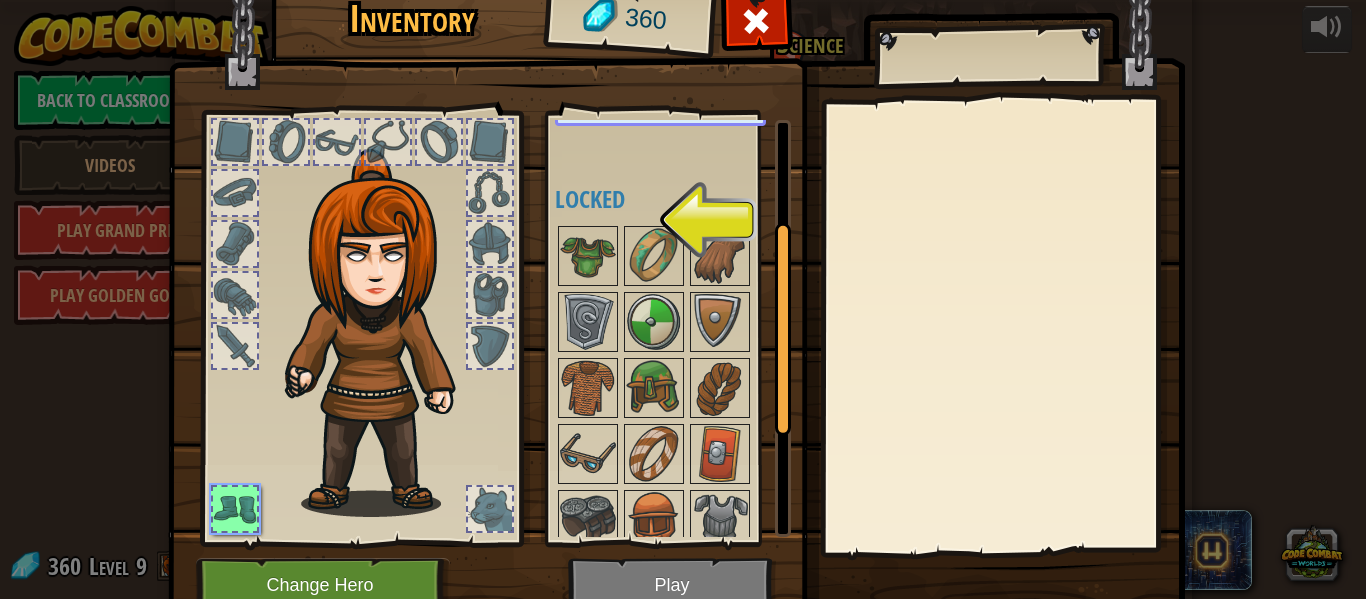 click at bounding box center (490, 509) 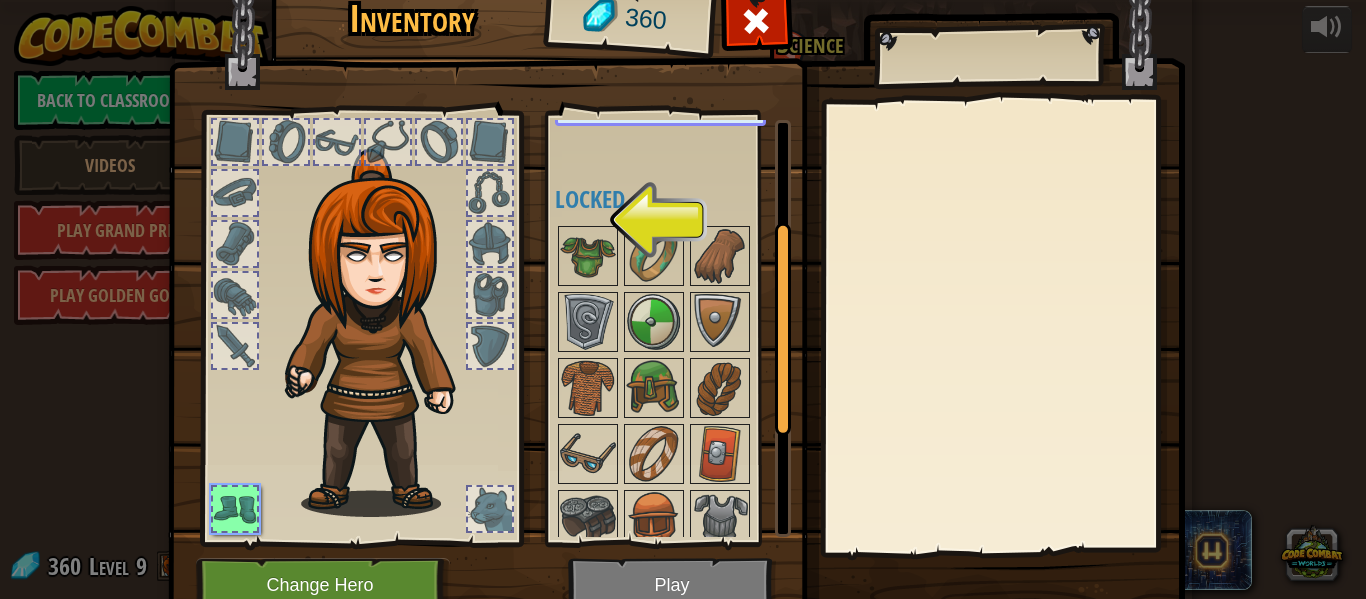 click at bounding box center [490, 509] 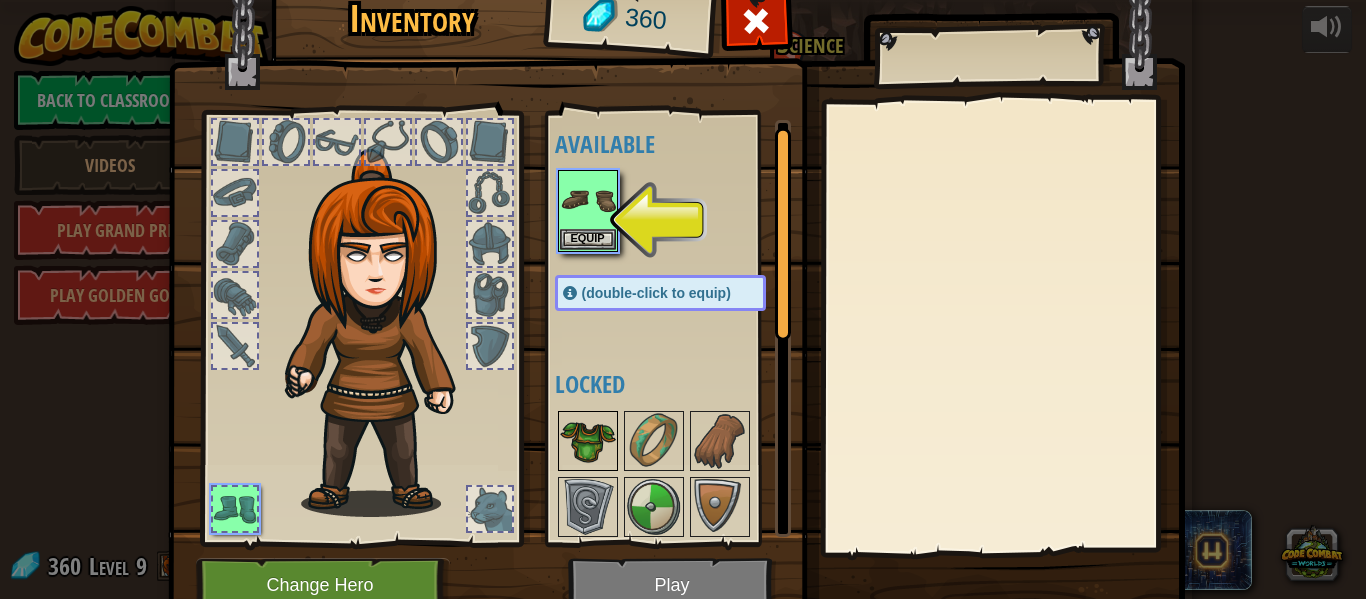 scroll, scrollTop: 0, scrollLeft: 0, axis: both 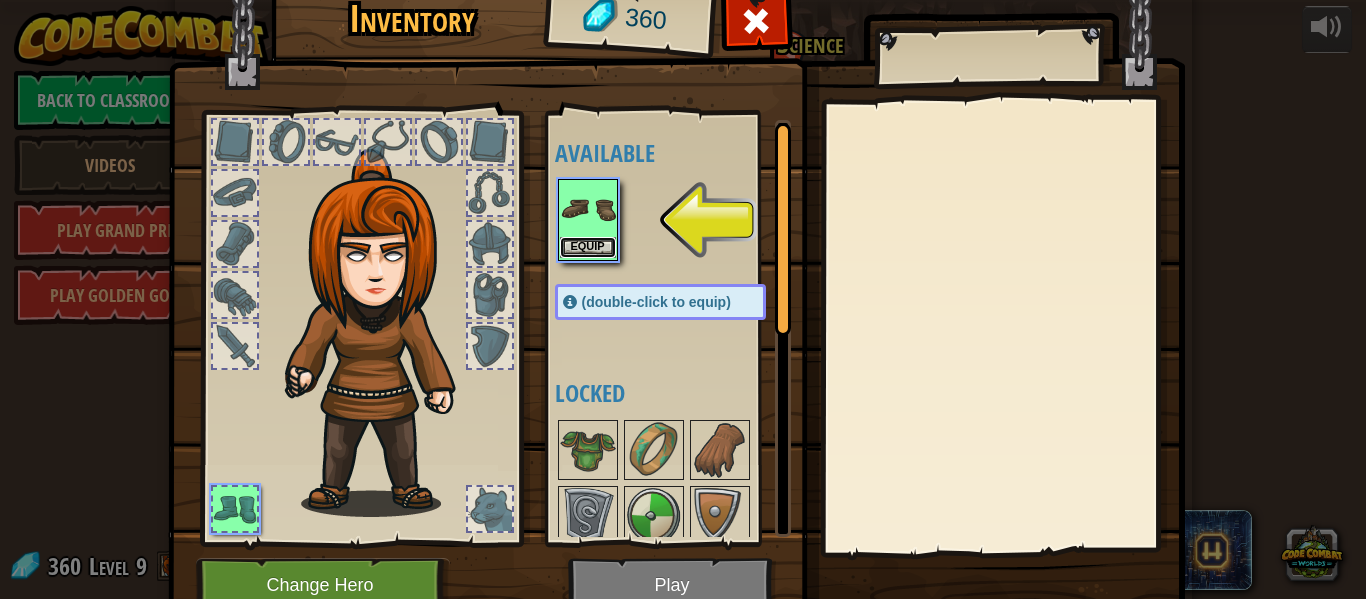click on "Equip" at bounding box center [588, 247] 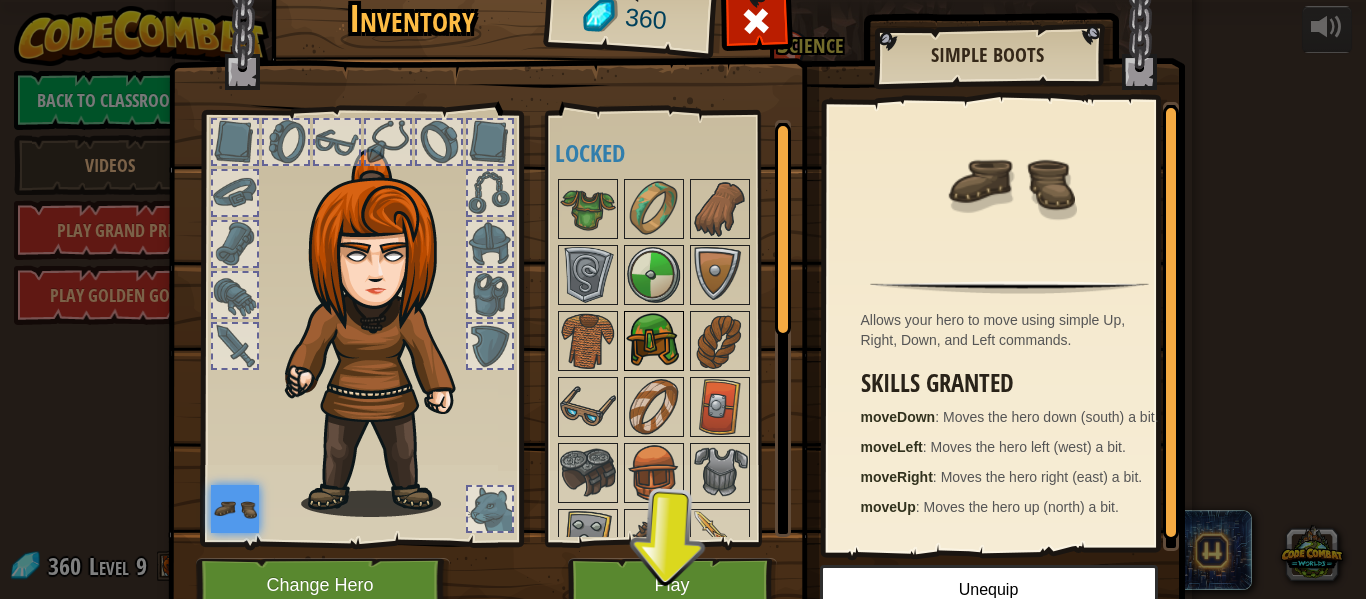 scroll, scrollTop: 167, scrollLeft: 0, axis: vertical 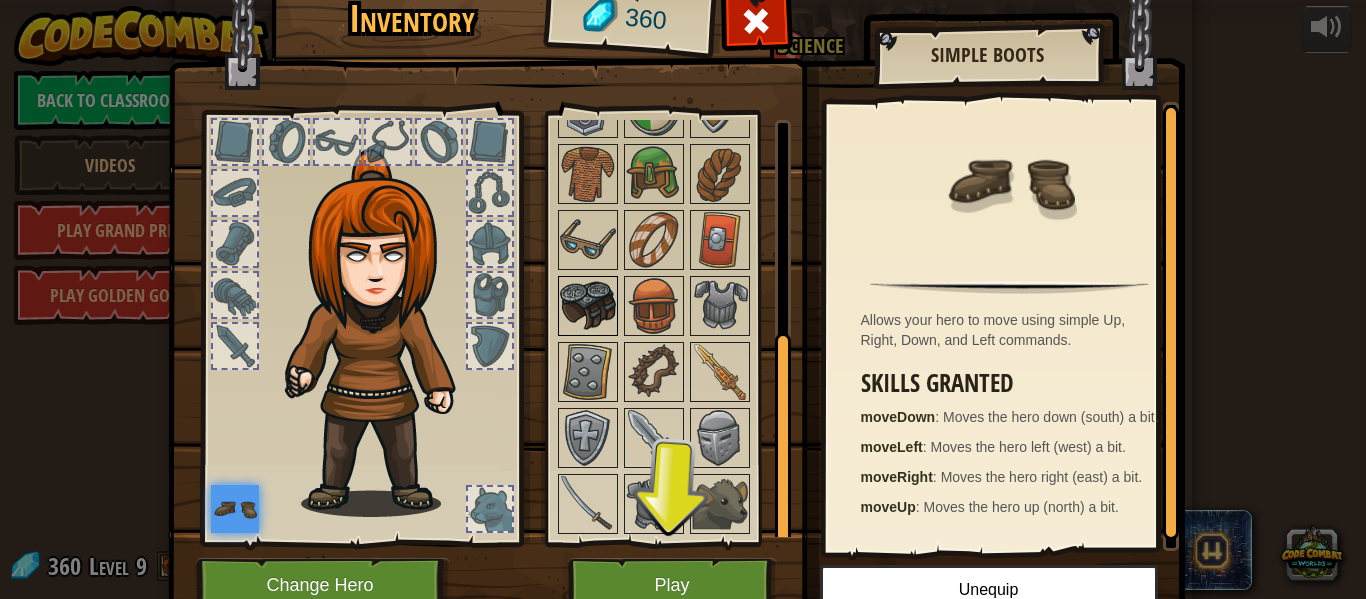 click at bounding box center (588, 306) 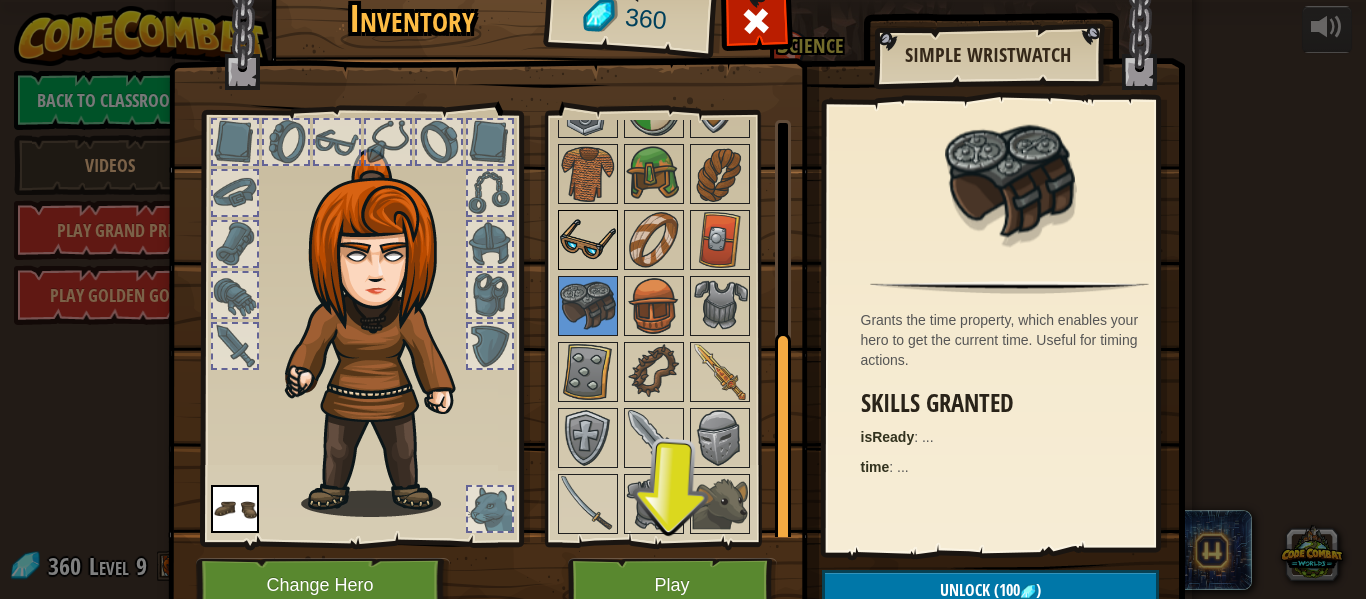 click at bounding box center [588, 240] 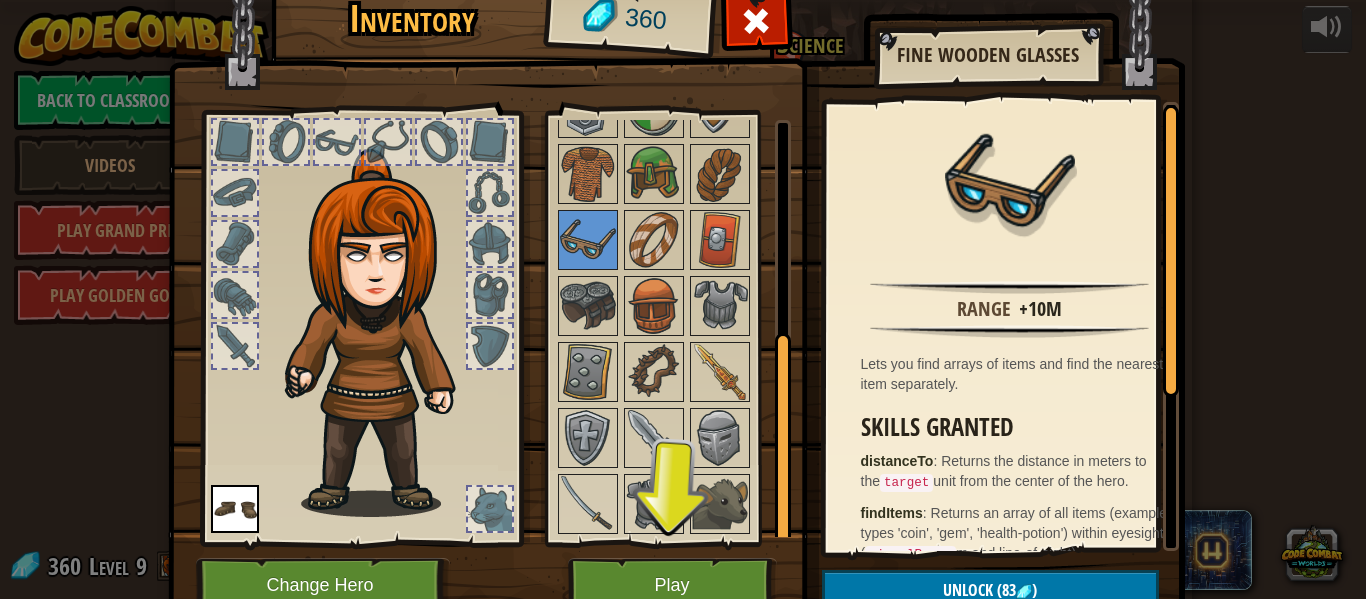 scroll, scrollTop: 240, scrollLeft: 0, axis: vertical 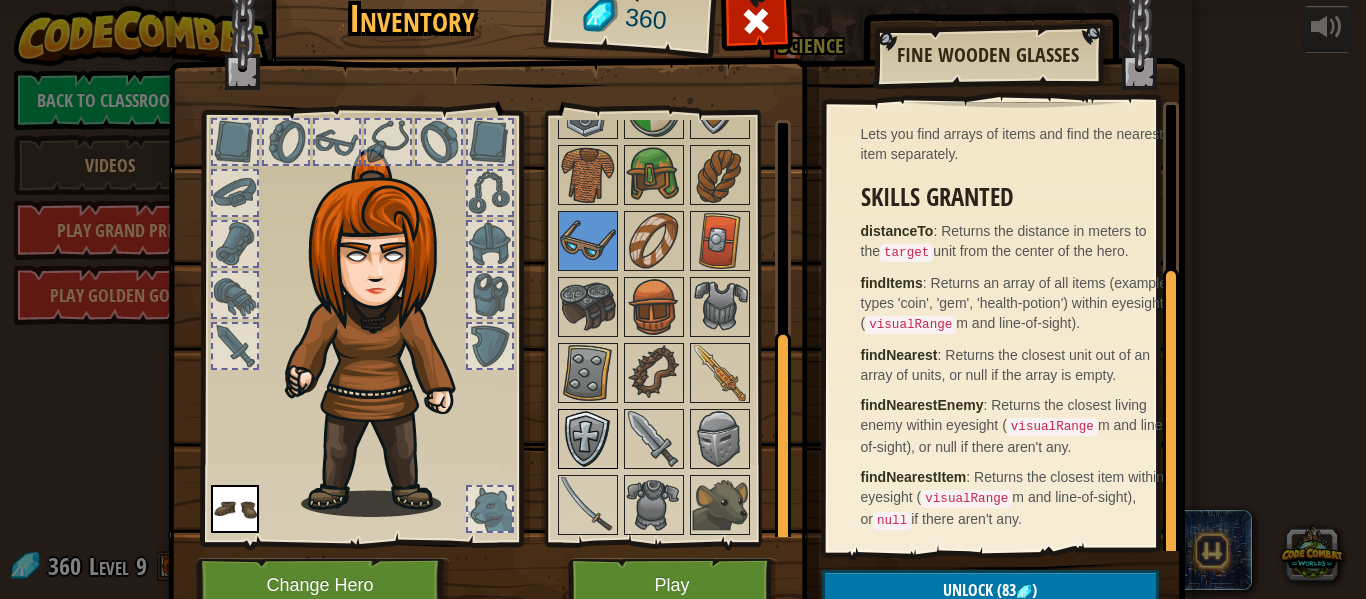 click at bounding box center [588, 439] 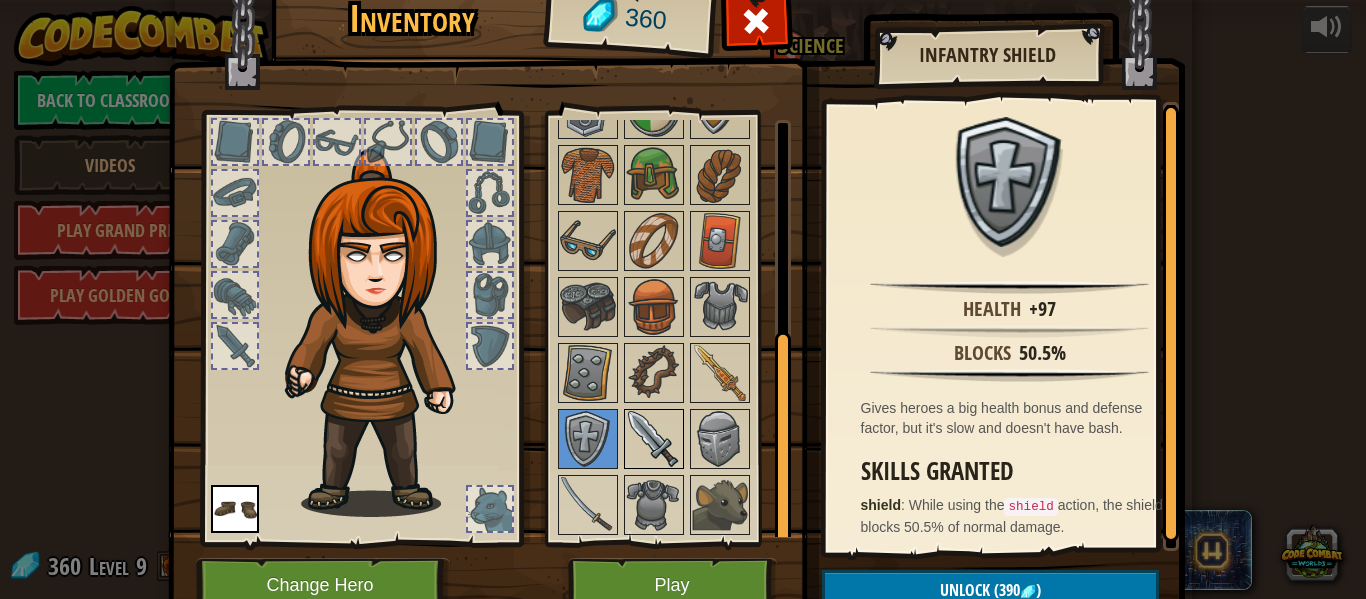 click at bounding box center [654, 439] 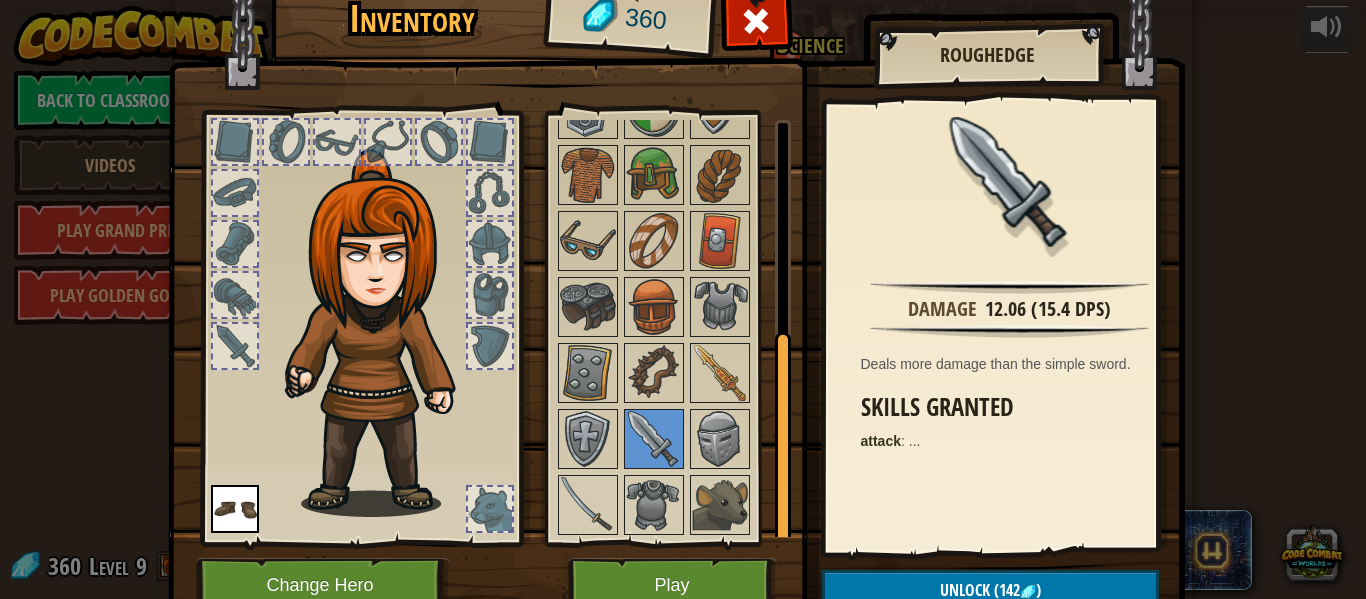 click at bounding box center (680, 274) 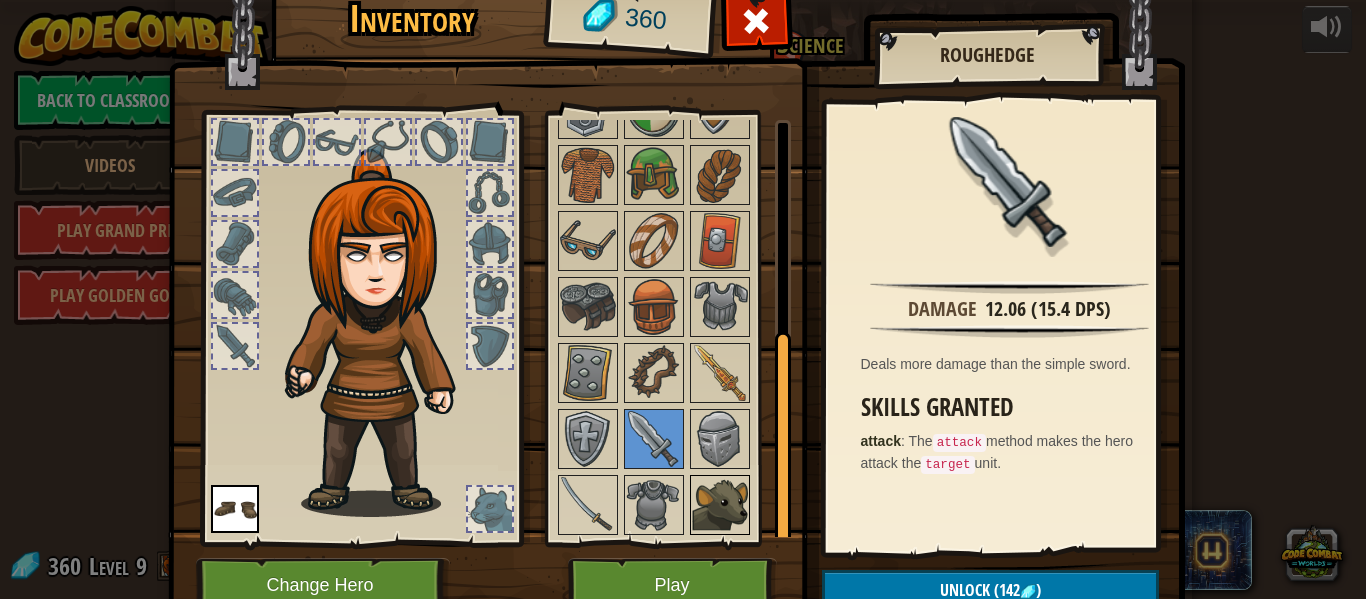 click at bounding box center (720, 505) 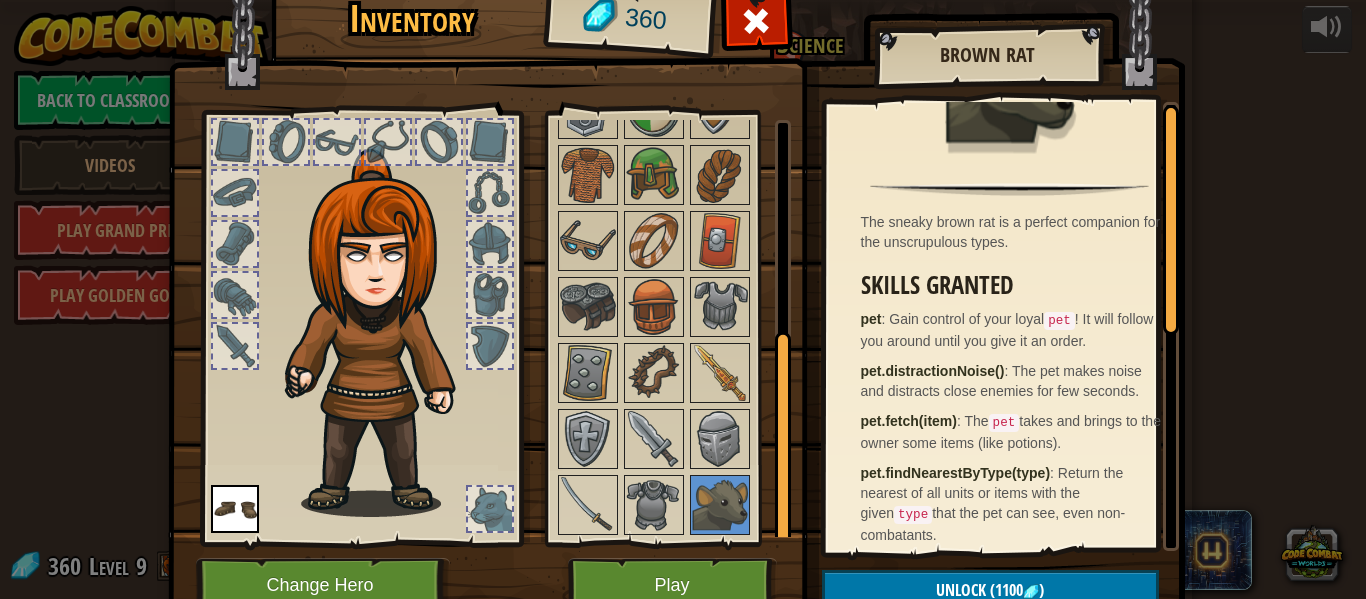 scroll, scrollTop: 0, scrollLeft: 0, axis: both 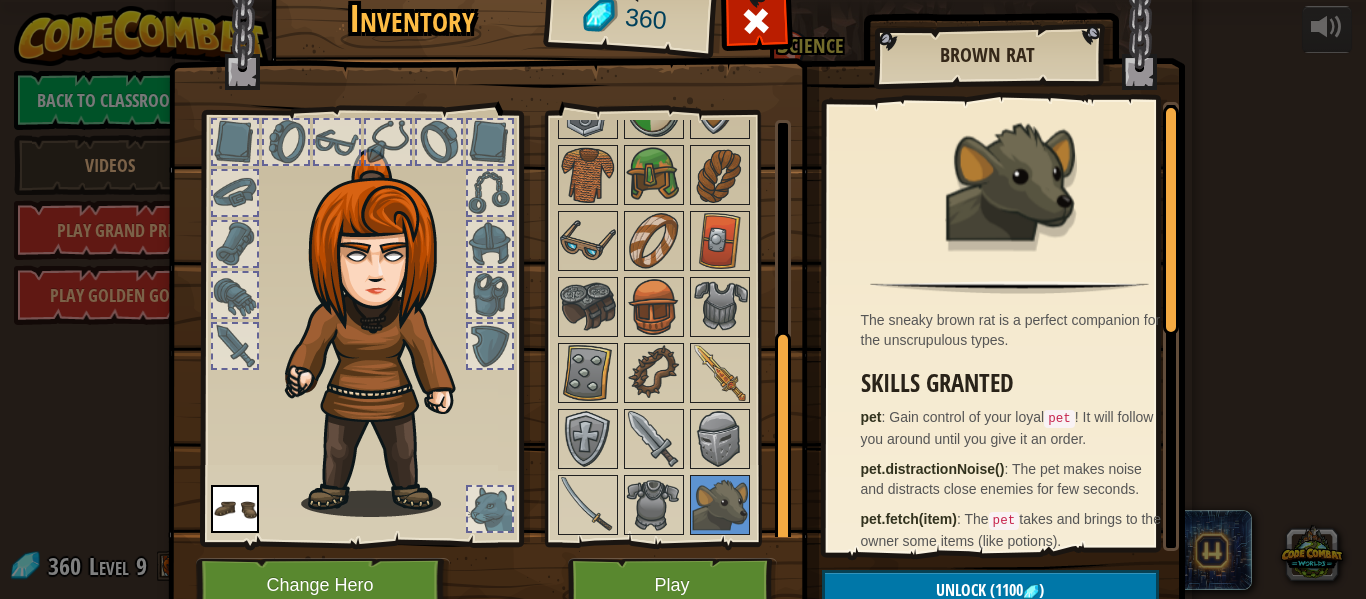 click at bounding box center (235, 244) 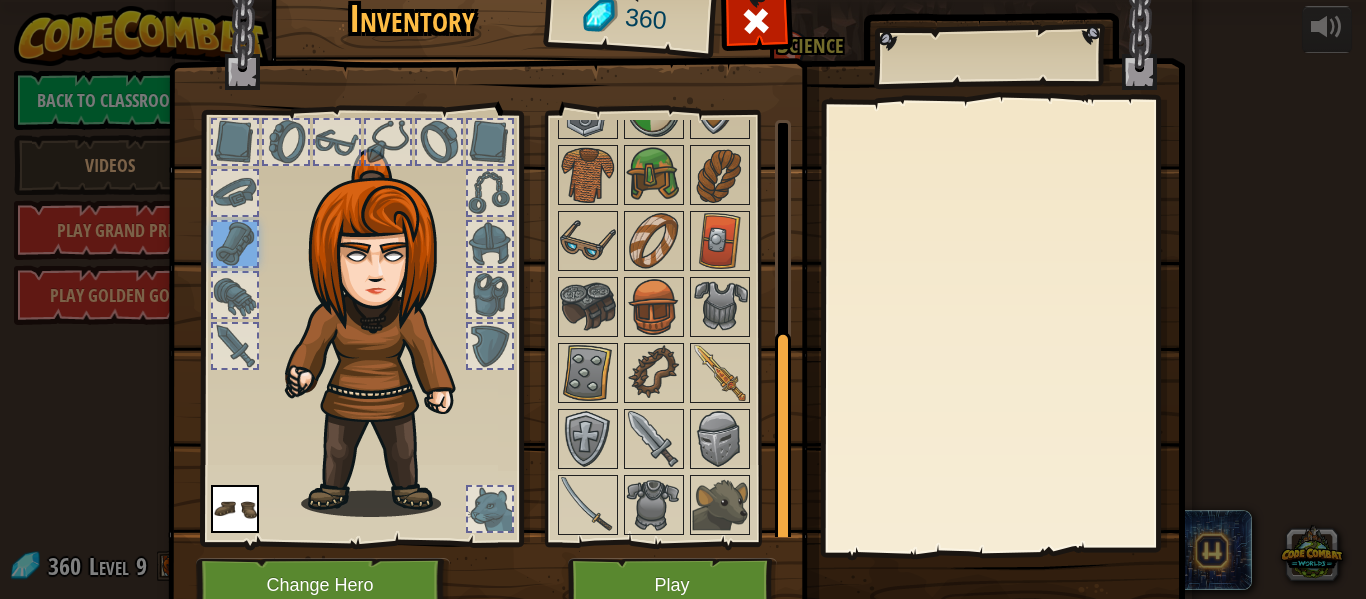 click at bounding box center [235, 142] 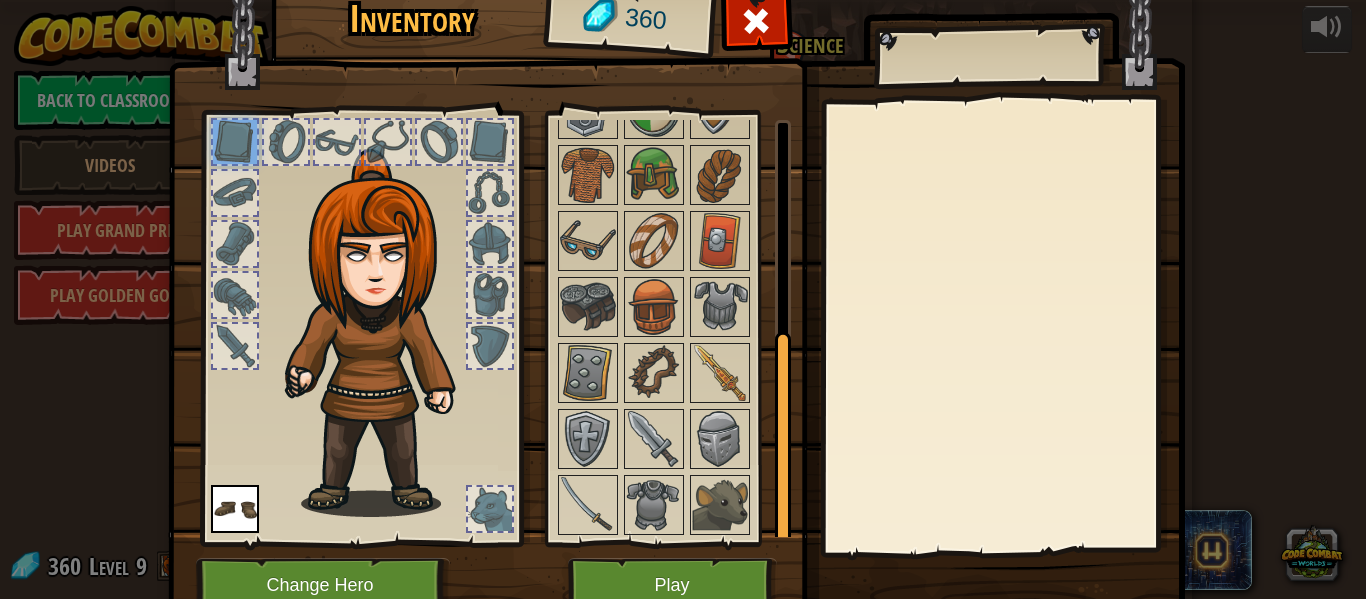 click at bounding box center [286, 142] 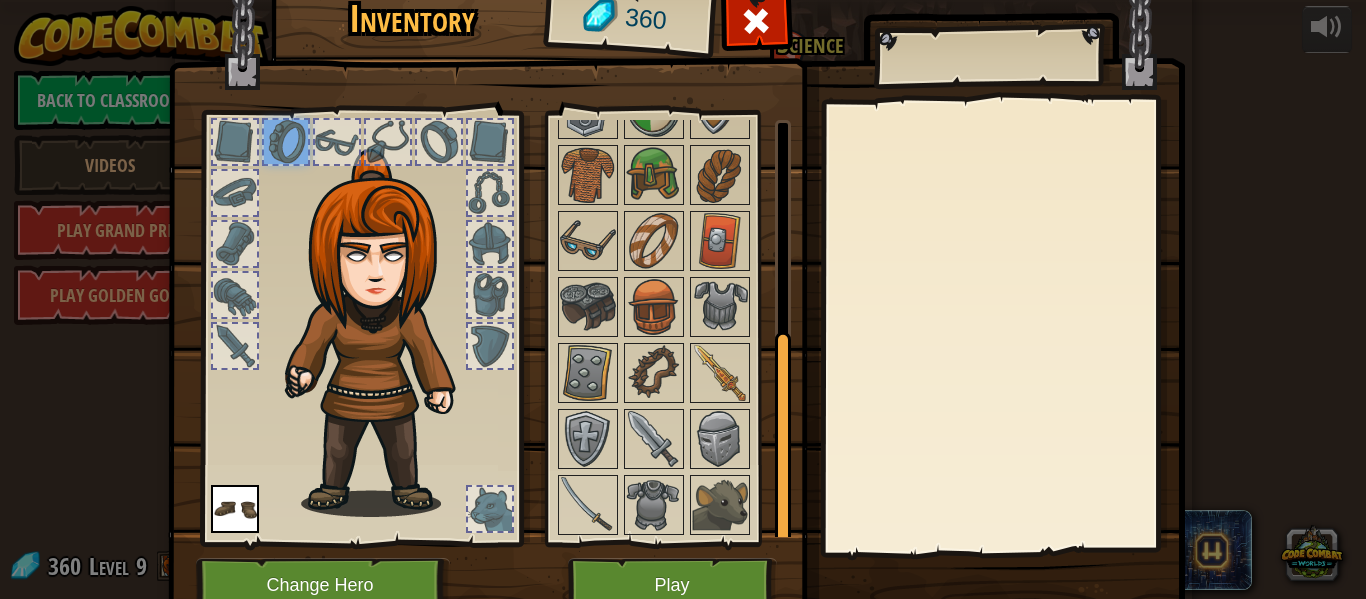 click at bounding box center (388, 142) 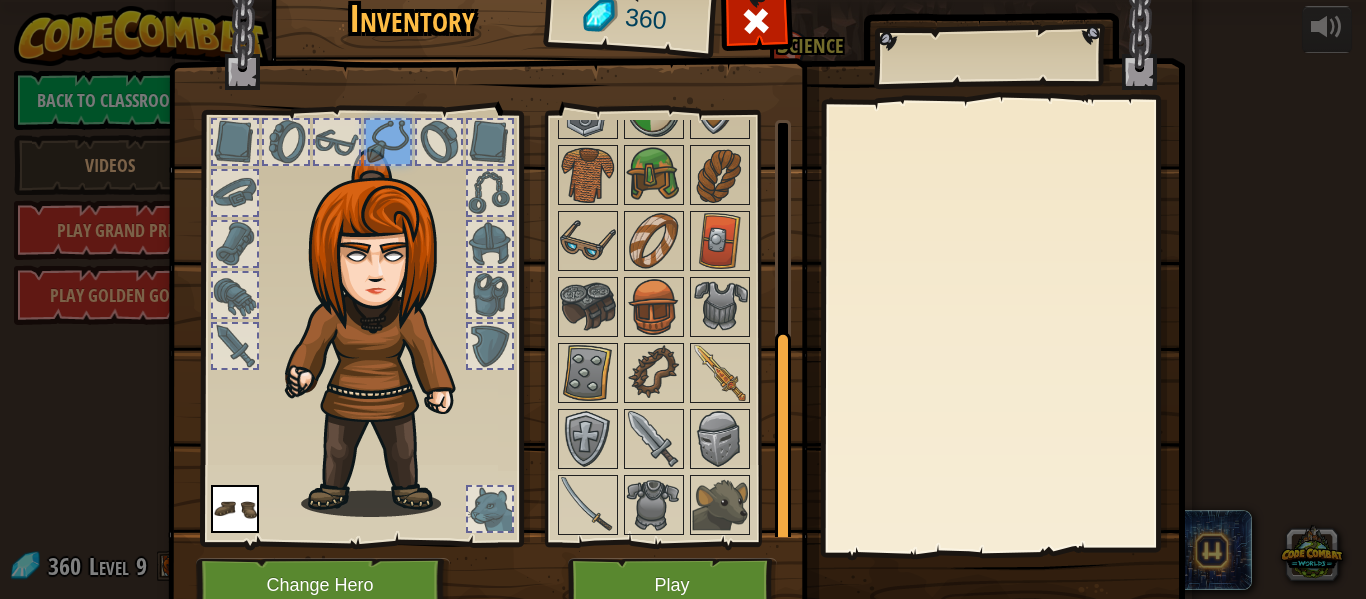 click at bounding box center (490, 193) 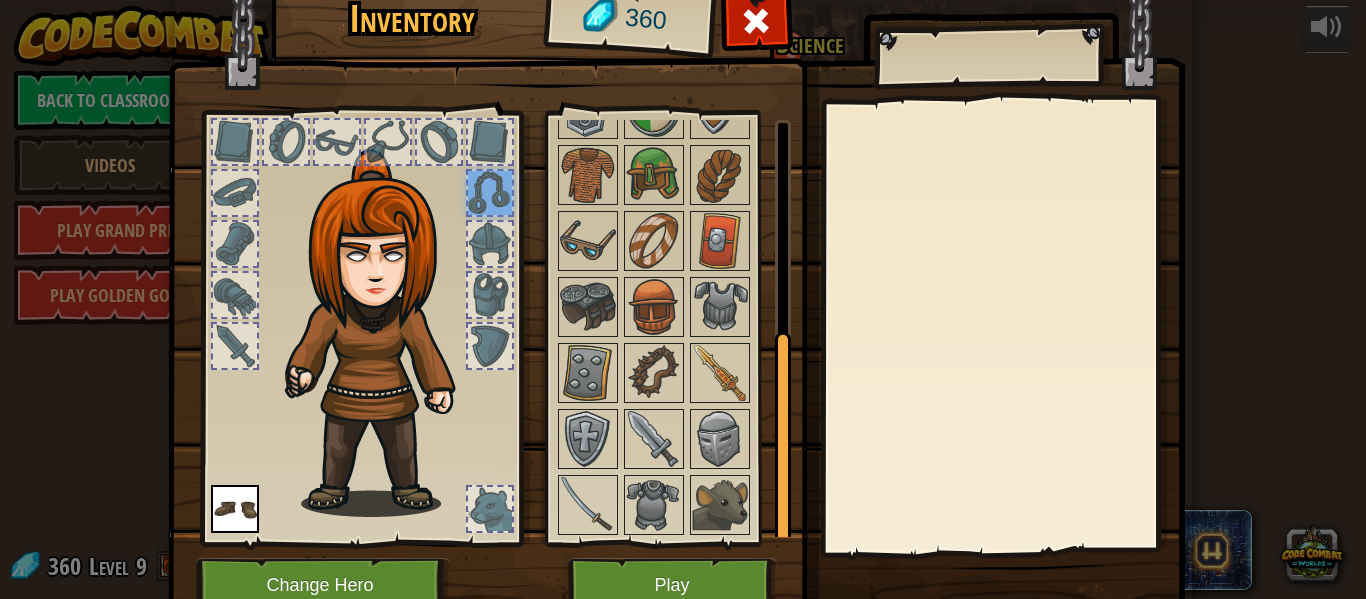 click at bounding box center [490, 244] 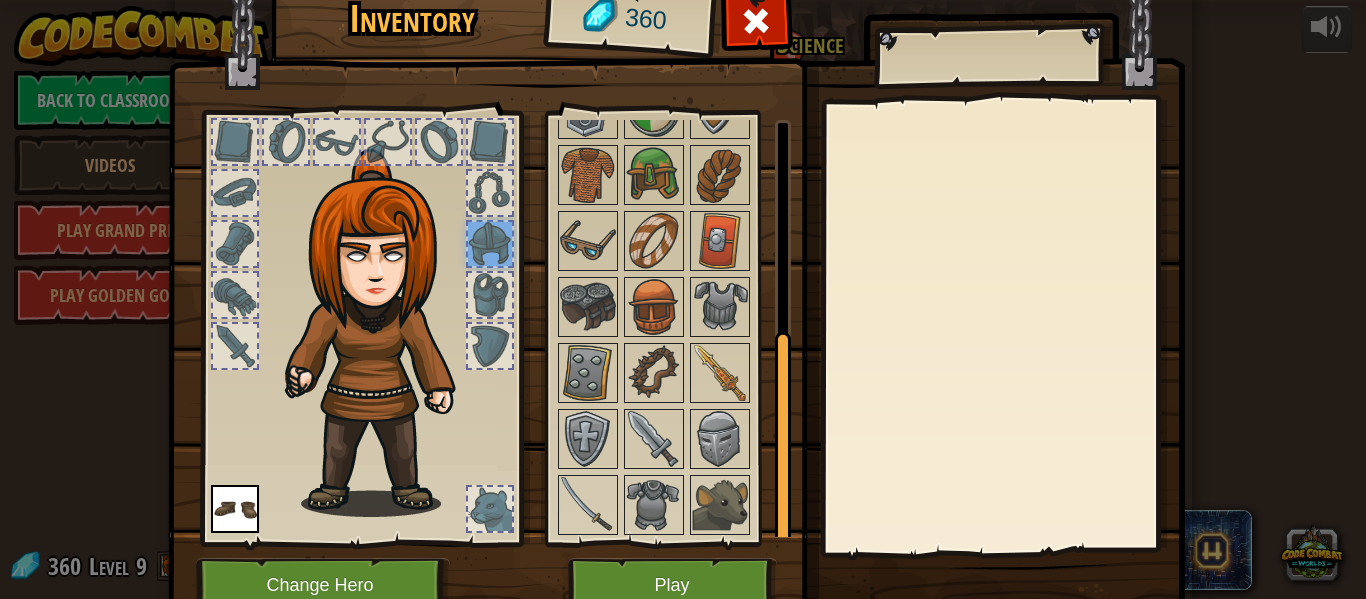 click at bounding box center [383, 333] 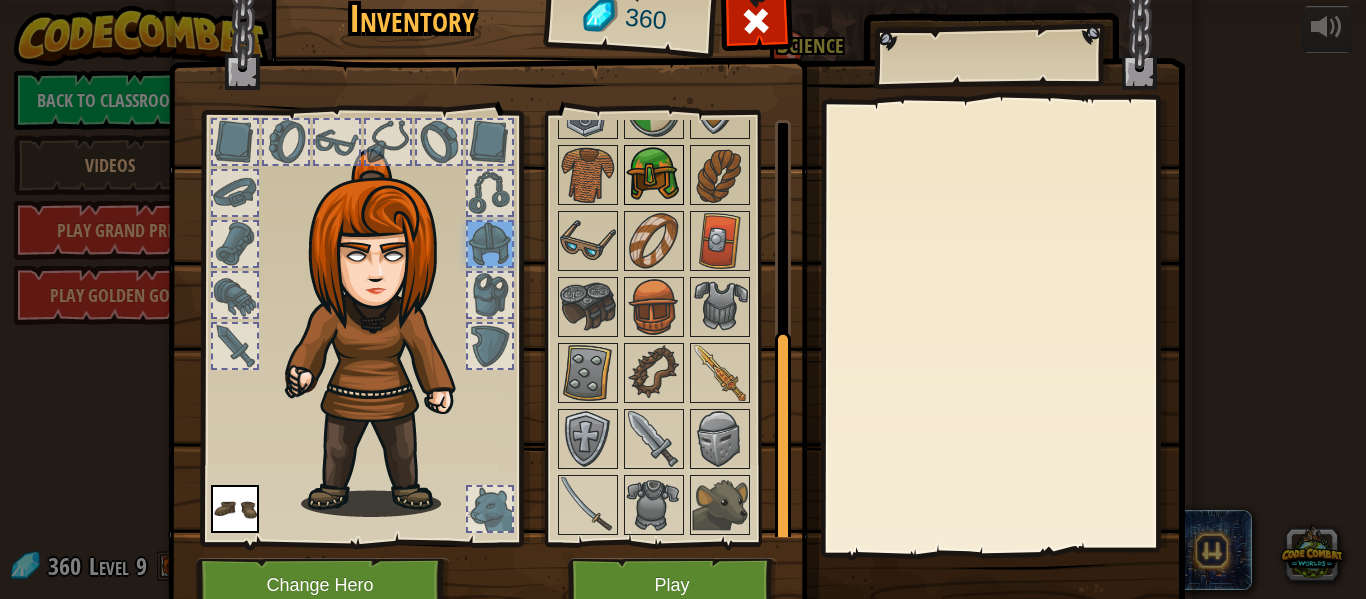 click at bounding box center [654, 175] 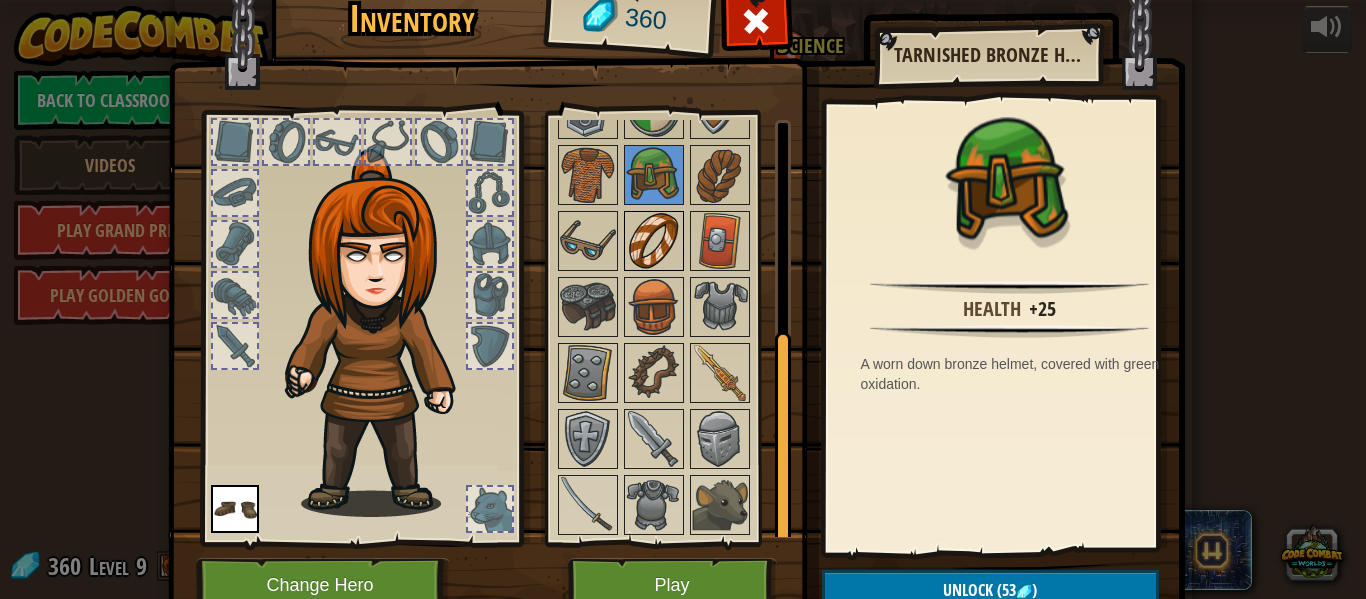 scroll, scrollTop: 0, scrollLeft: 0, axis: both 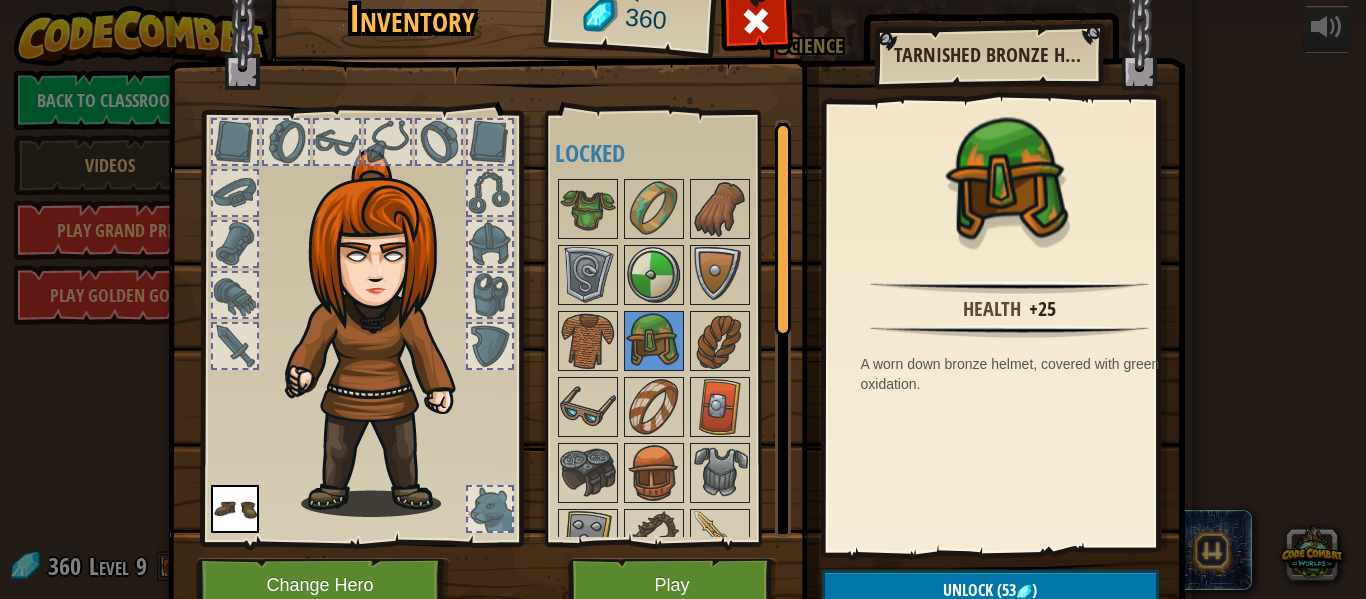 click at bounding box center (388, 142) 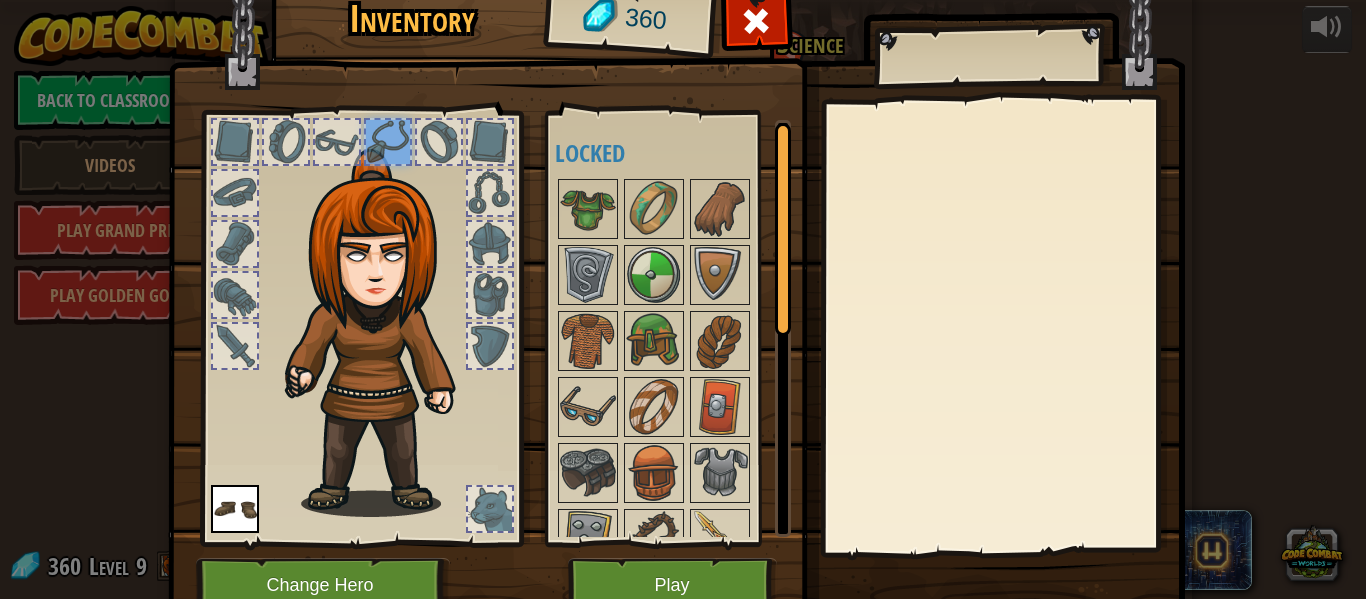 click at bounding box center (235, 295) 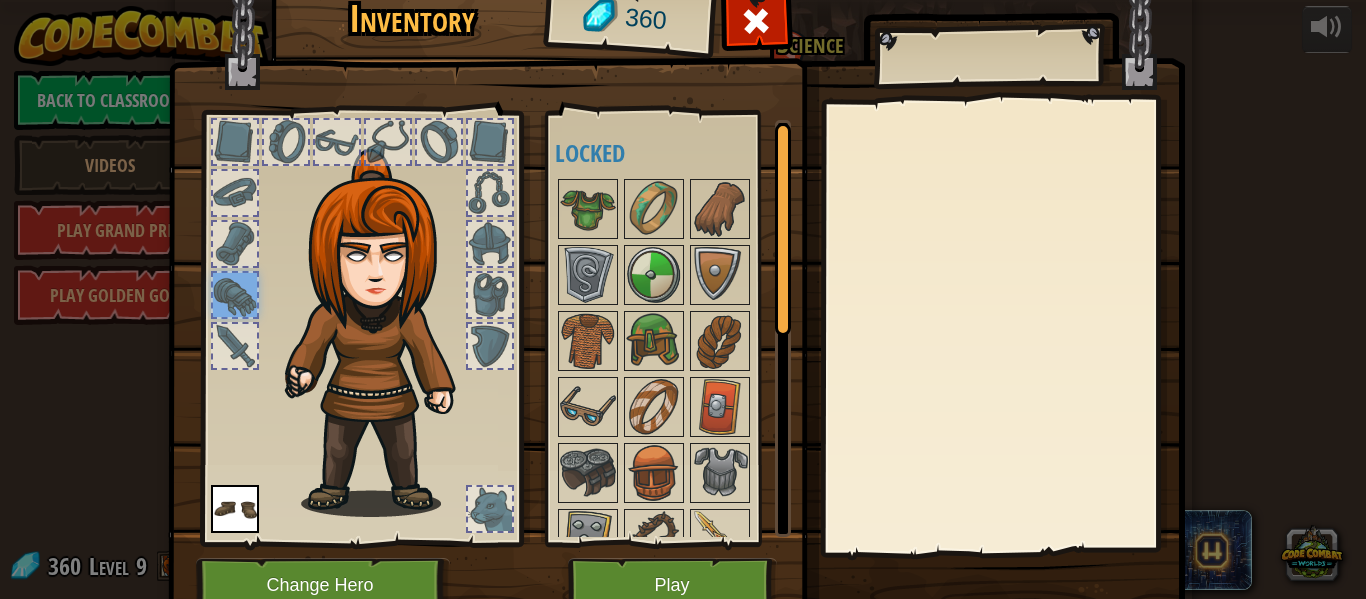 click at bounding box center [337, 142] 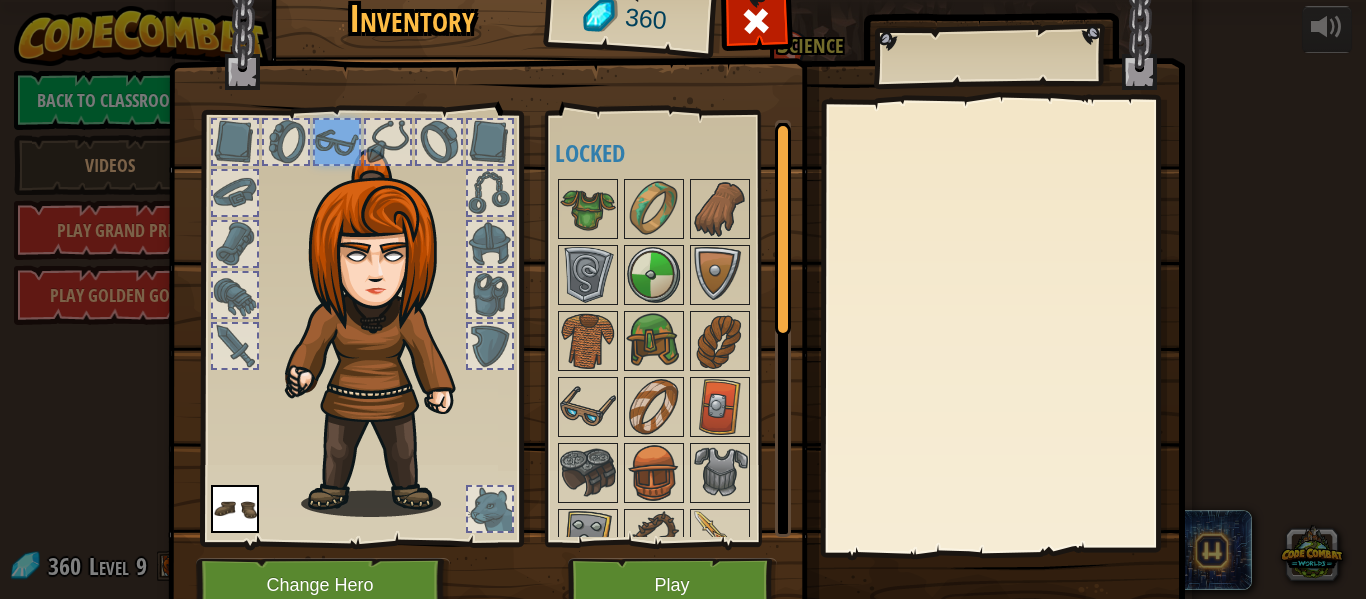 scroll, scrollTop: 167, scrollLeft: 0, axis: vertical 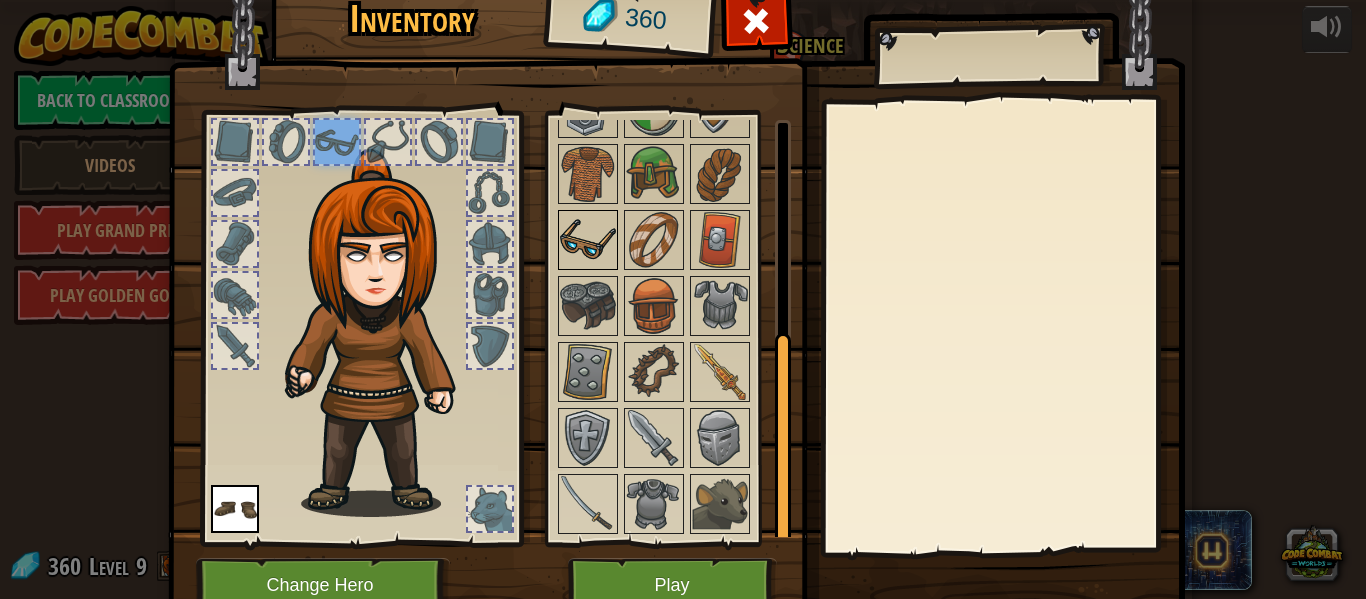 click at bounding box center [588, 240] 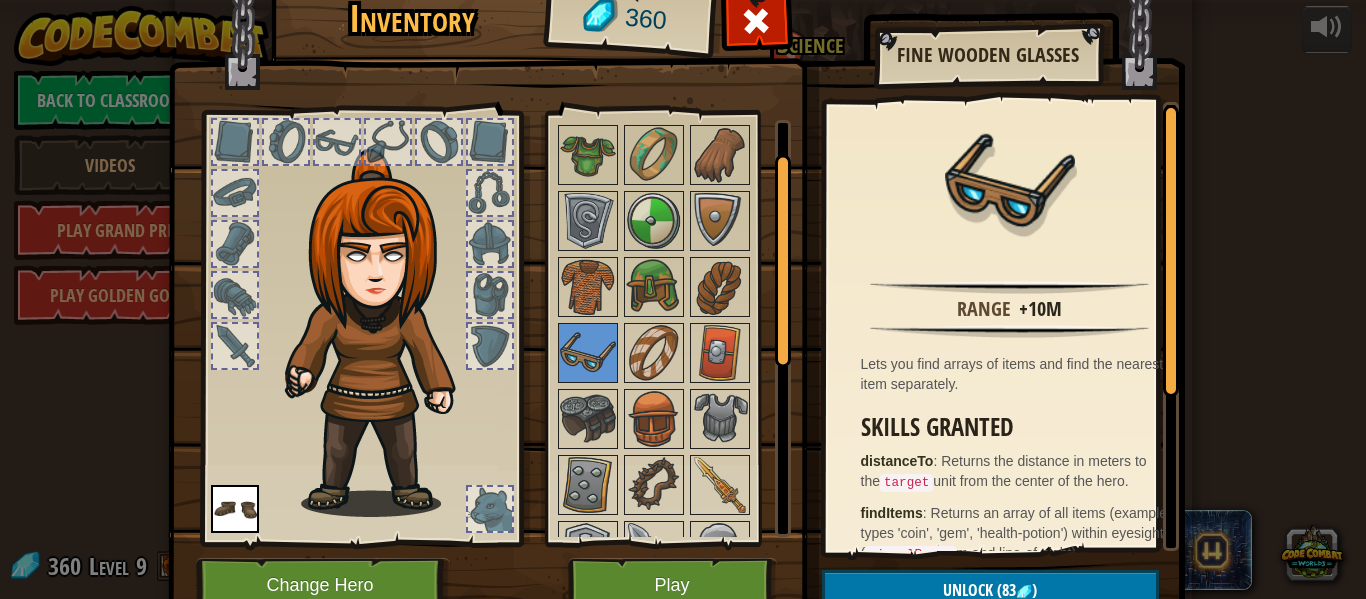 scroll, scrollTop: 10, scrollLeft: 0, axis: vertical 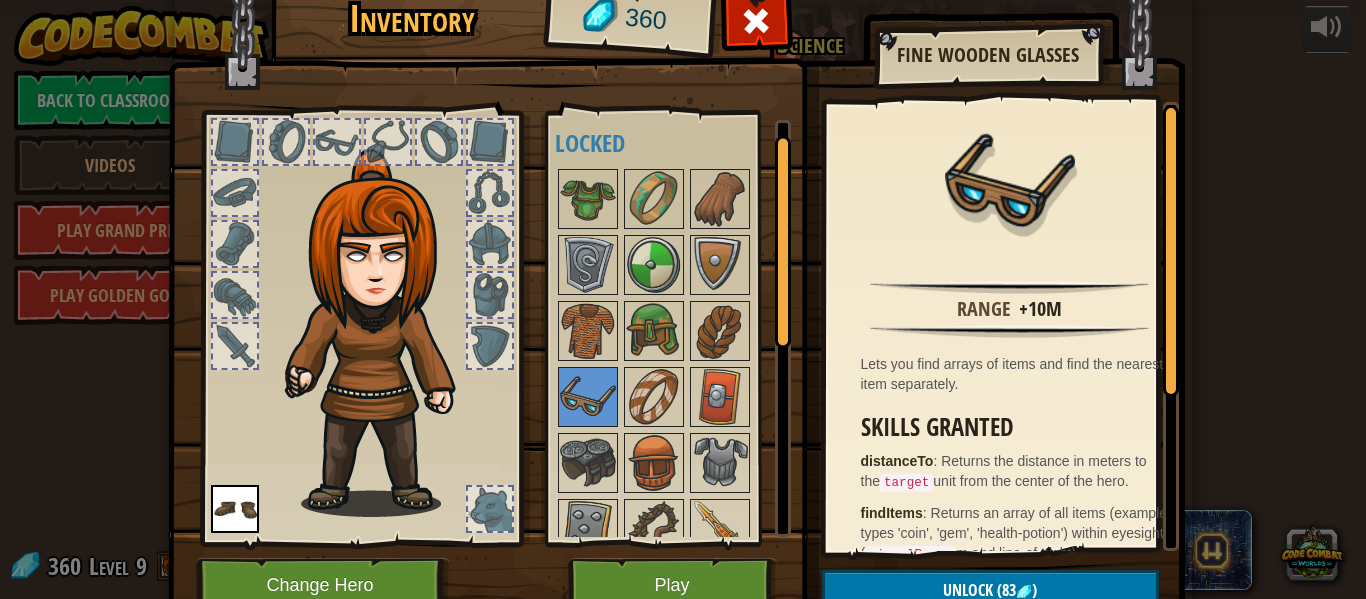 click at bounding box center [490, 244] 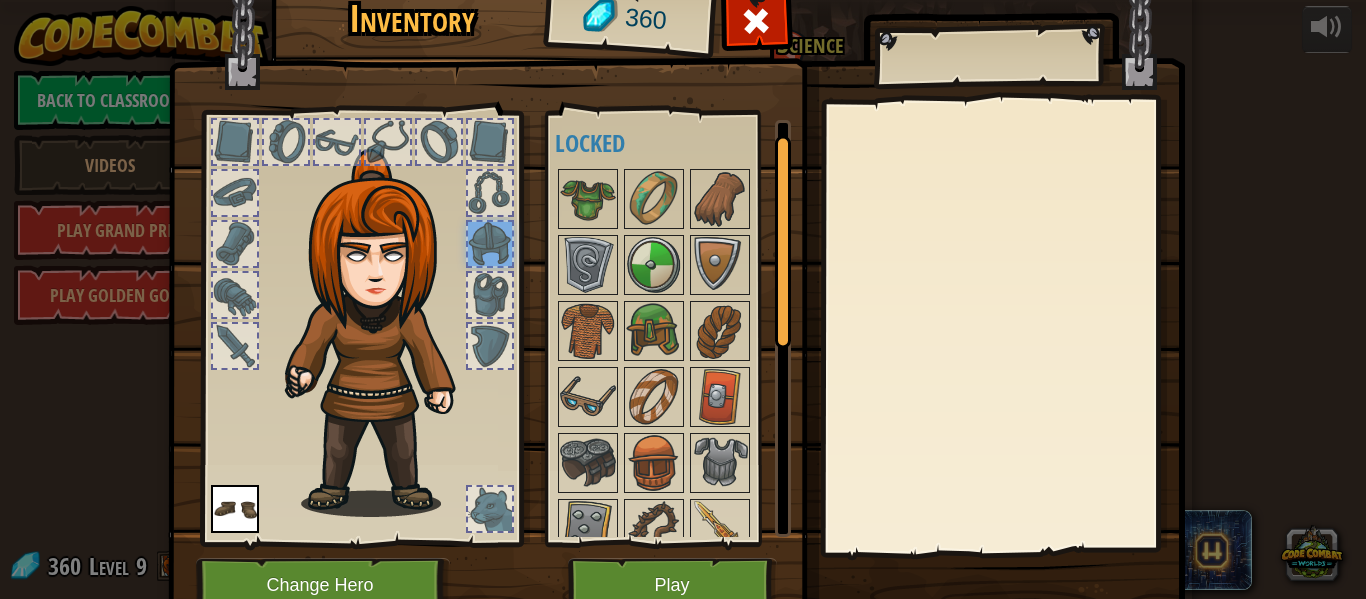 click at bounding box center (490, 295) 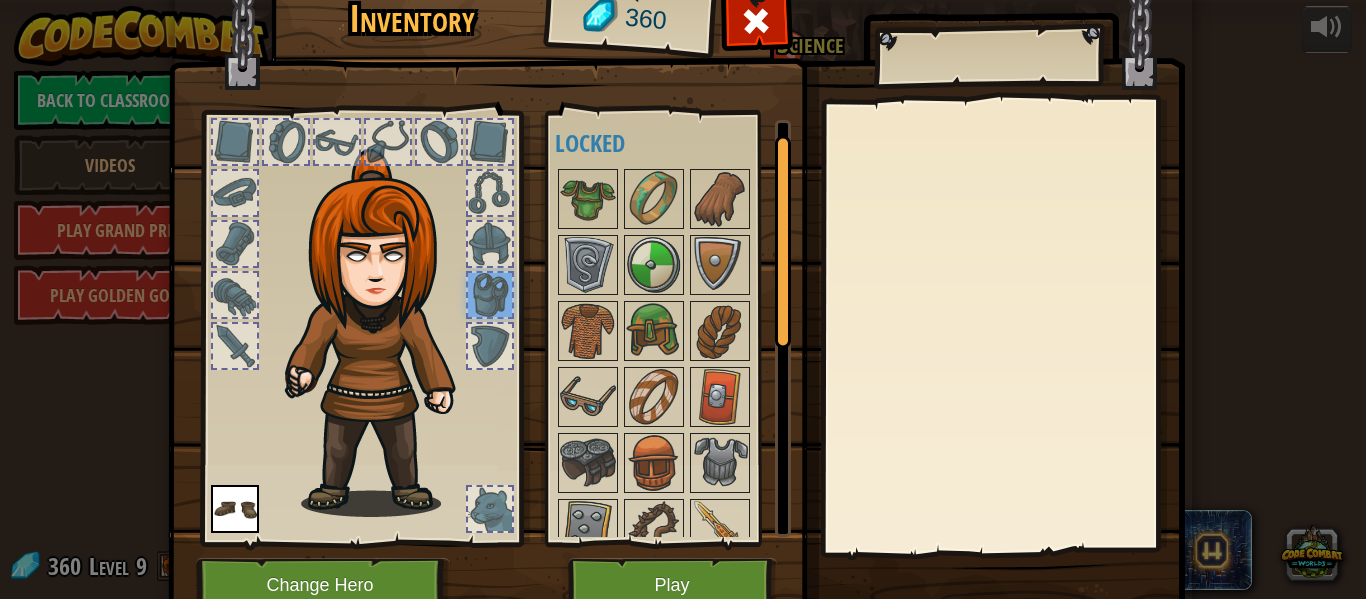 click at bounding box center [235, 509] 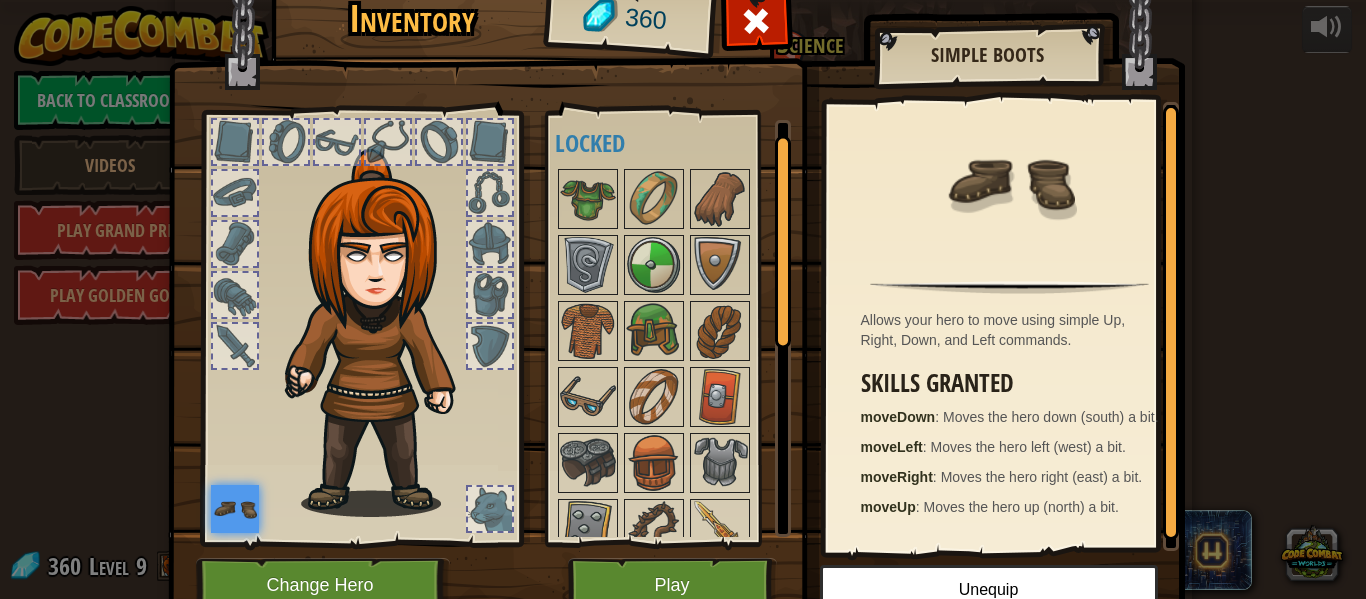 scroll, scrollTop: 6, scrollLeft: 0, axis: vertical 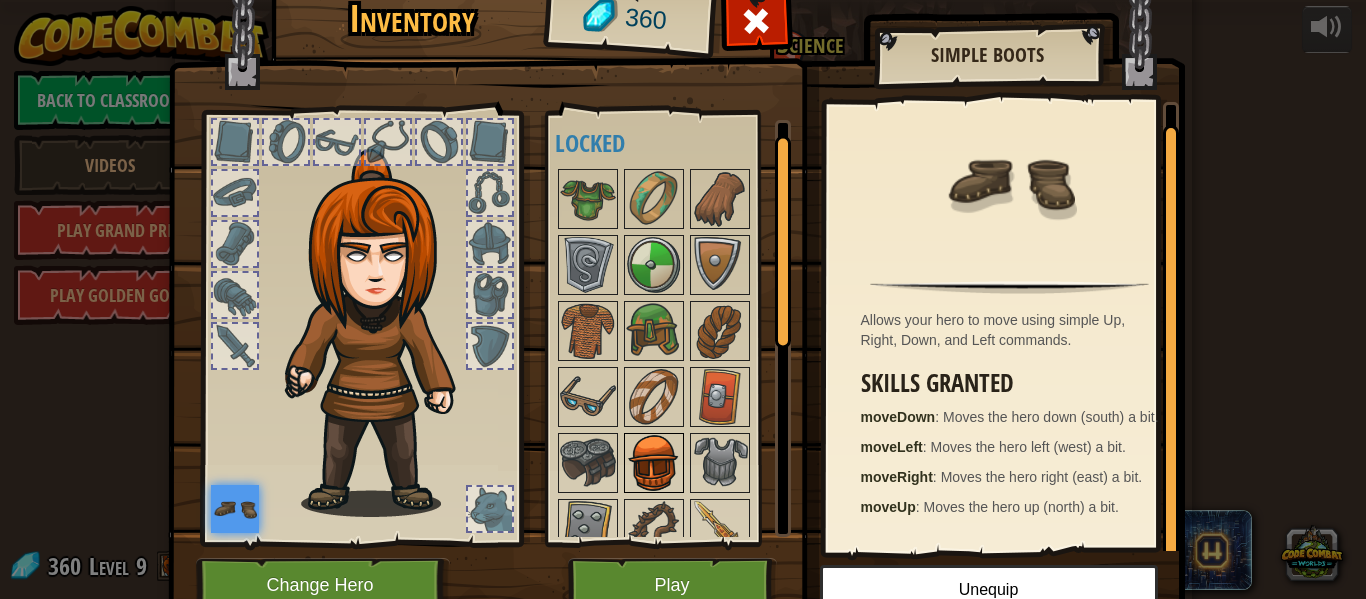 click at bounding box center [654, 463] 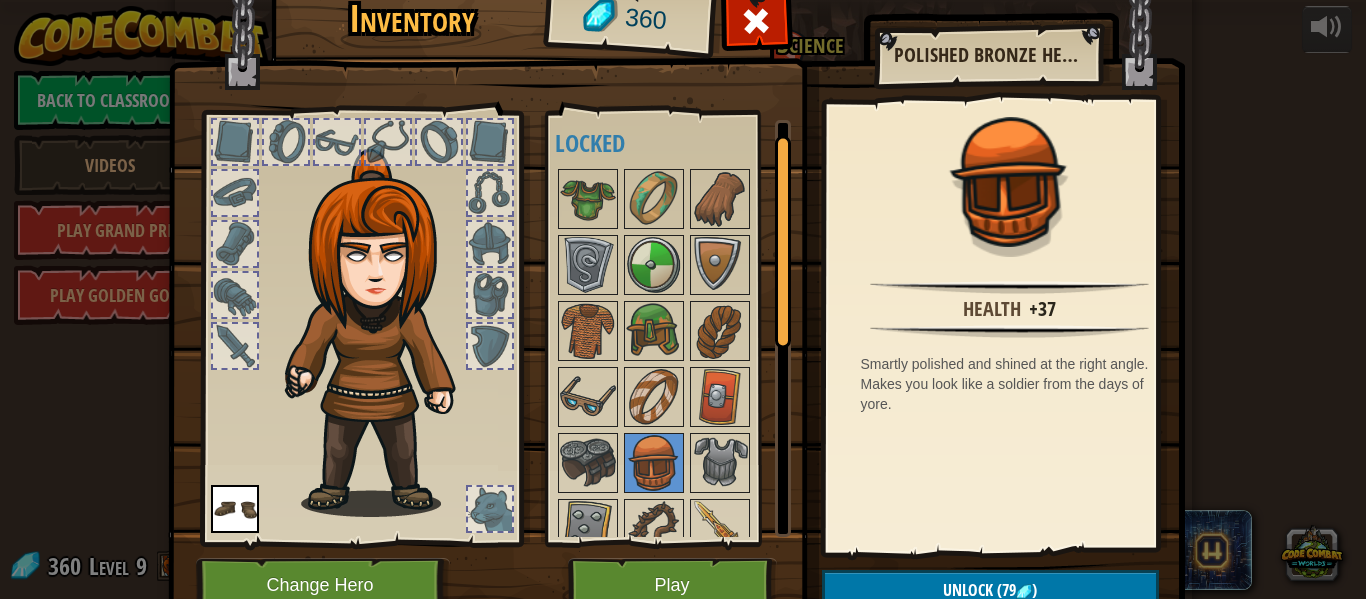 scroll, scrollTop: 31, scrollLeft: 0, axis: vertical 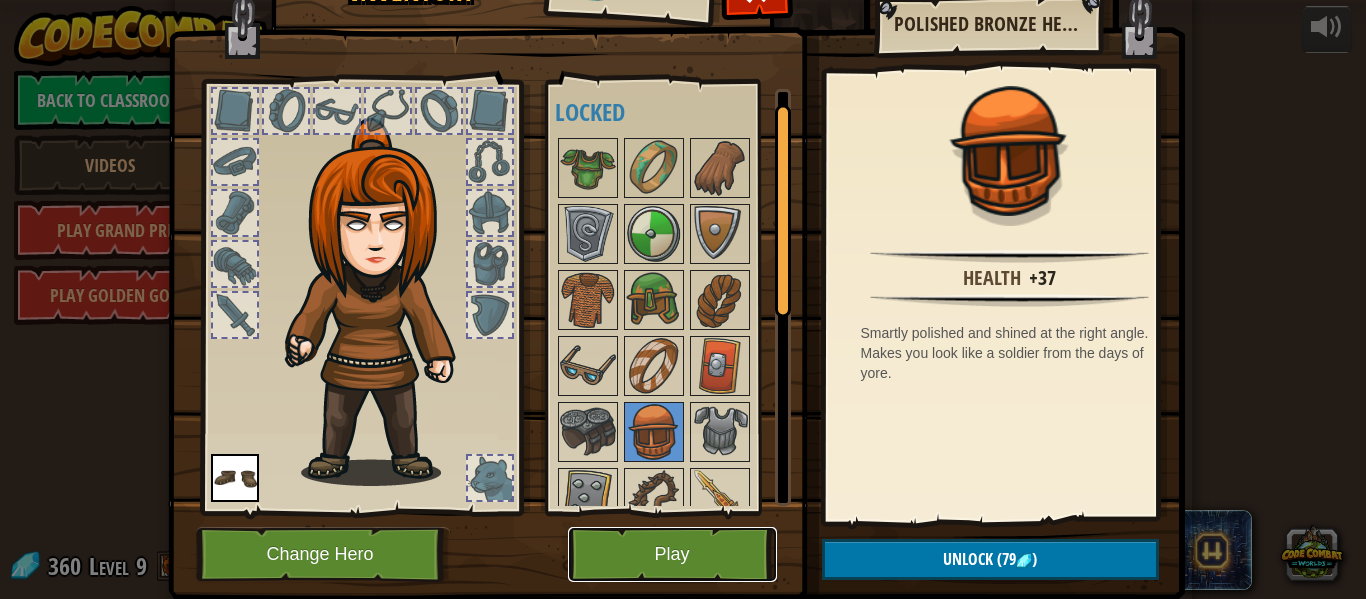 click on "Play" at bounding box center [672, 554] 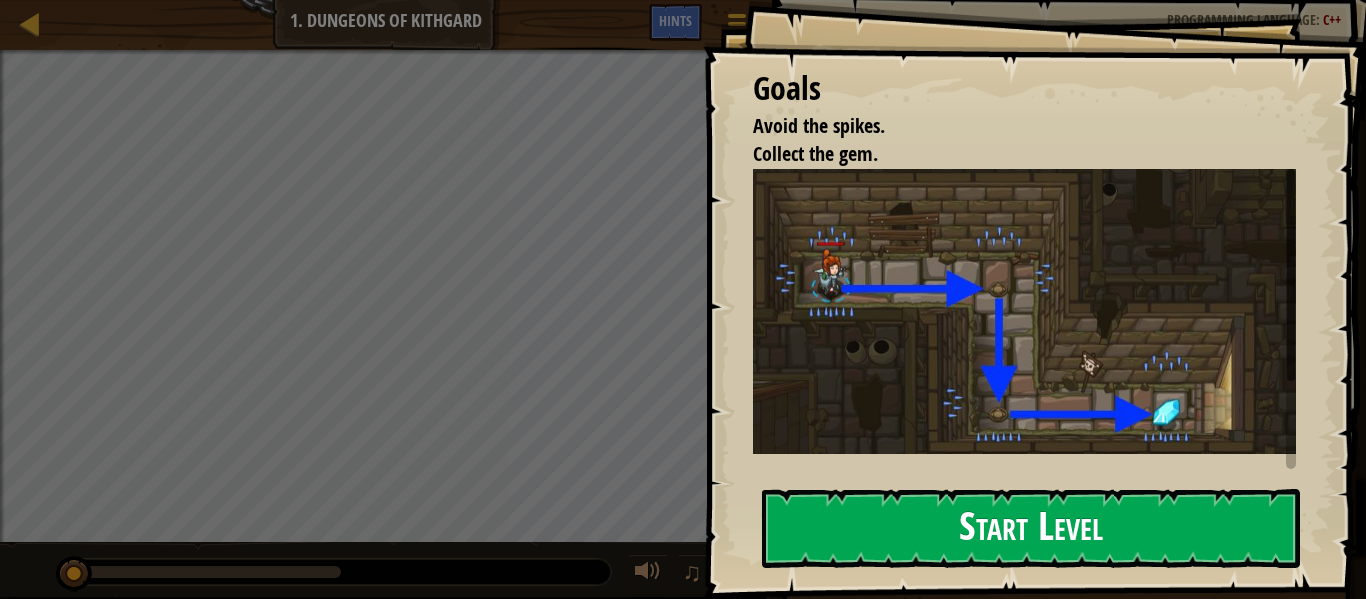 click on "Start Level" at bounding box center (1031, 528) 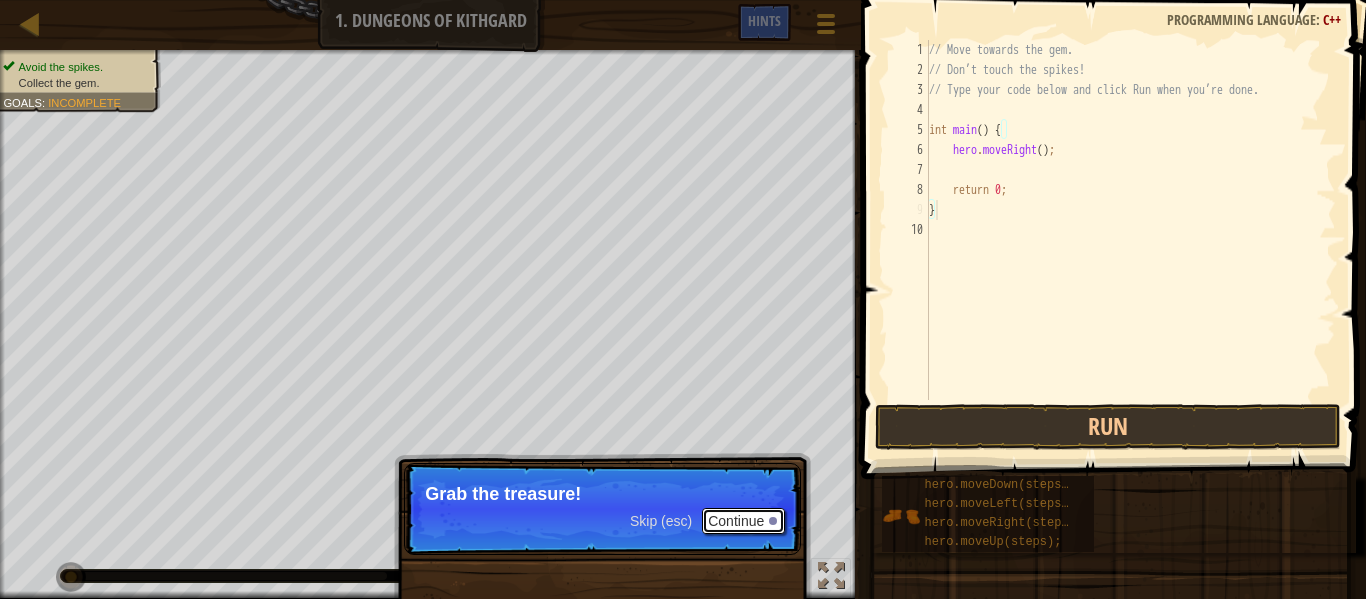 click on "Continue" at bounding box center (743, 521) 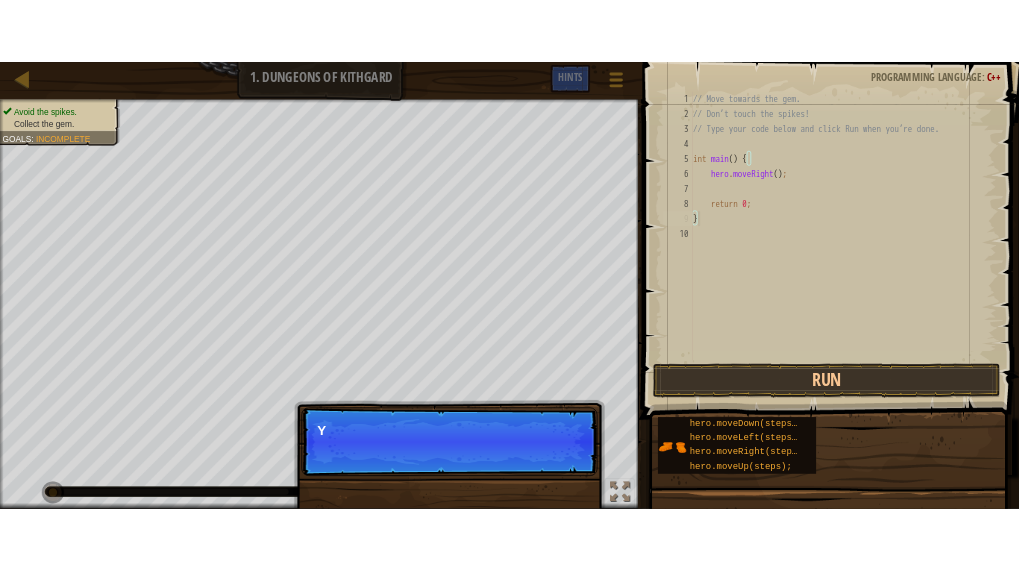 scroll, scrollTop: 9, scrollLeft: 0, axis: vertical 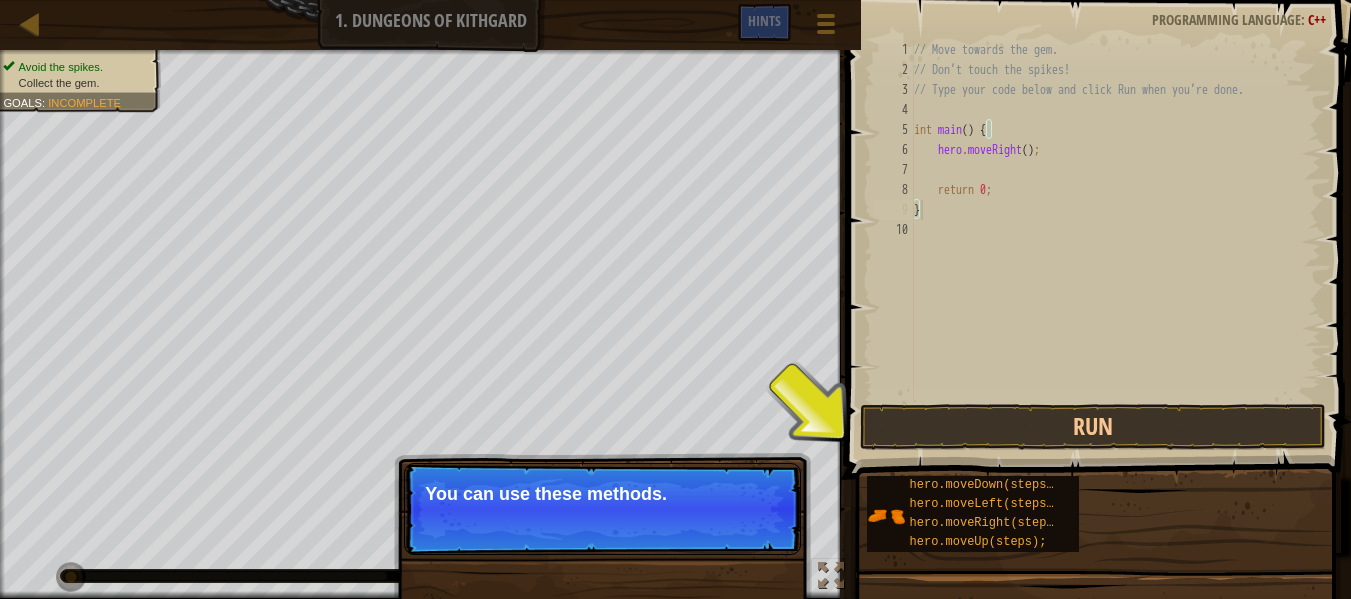 click on "You can use these methods." at bounding box center [602, 494] 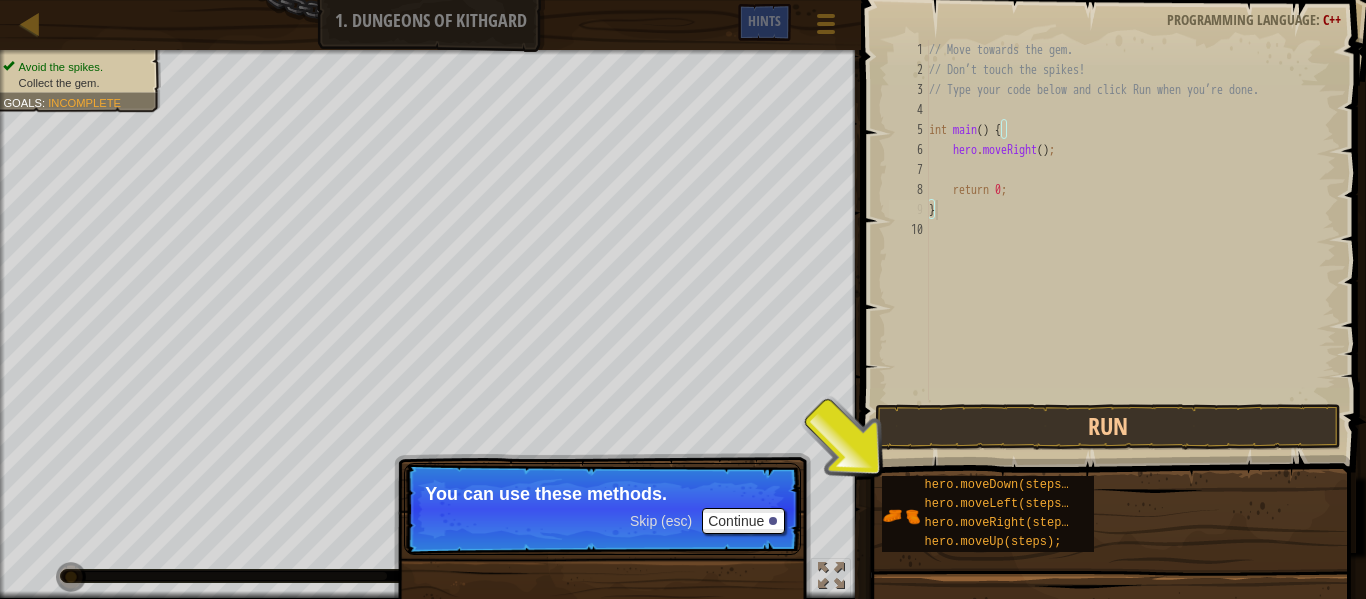 type on "hero.moveRight();" 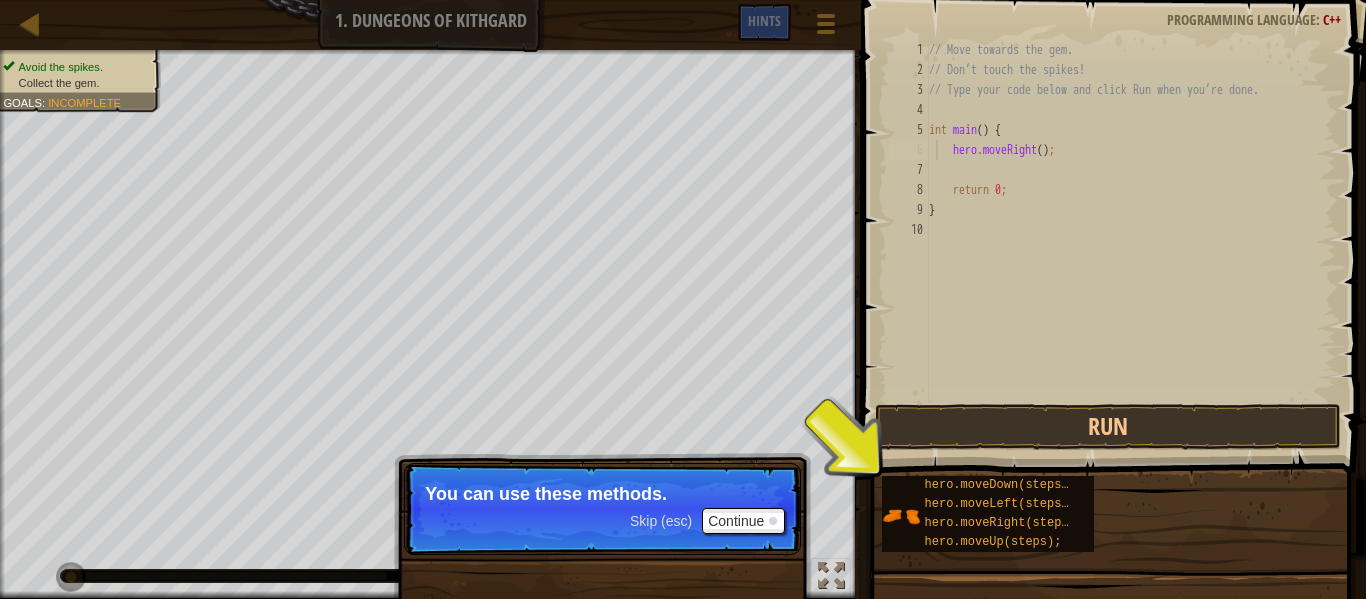 click on "// Move towards the gem. // Don’t touch the spikes! // Type your code below and click Run when you’re done. int   main ( )   {      hero . moveRight ( ) ;           return   0 ; }" at bounding box center [1130, 240] 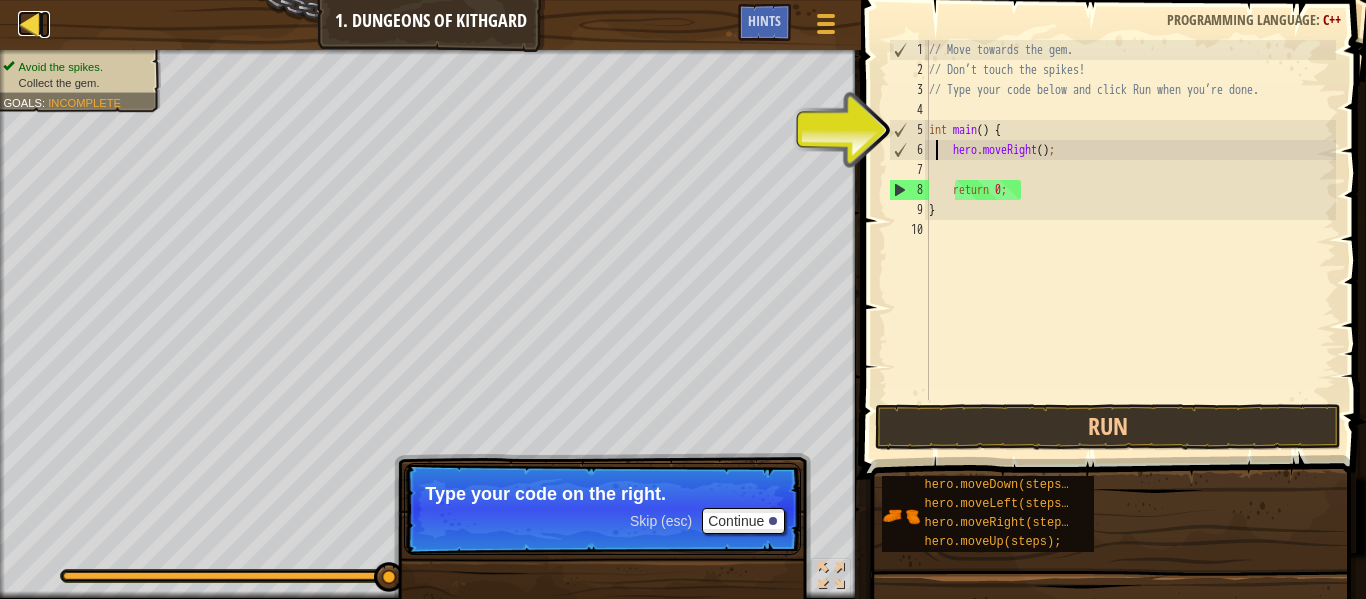 click at bounding box center (30, 23) 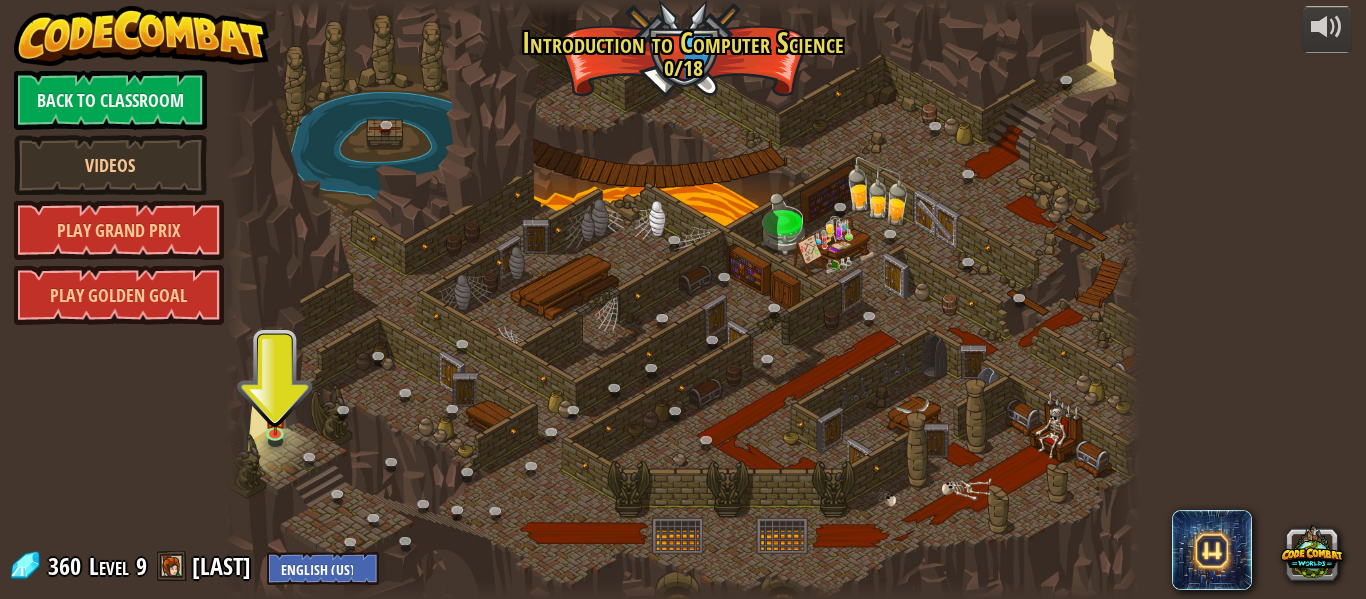click at bounding box center [142, 36] 